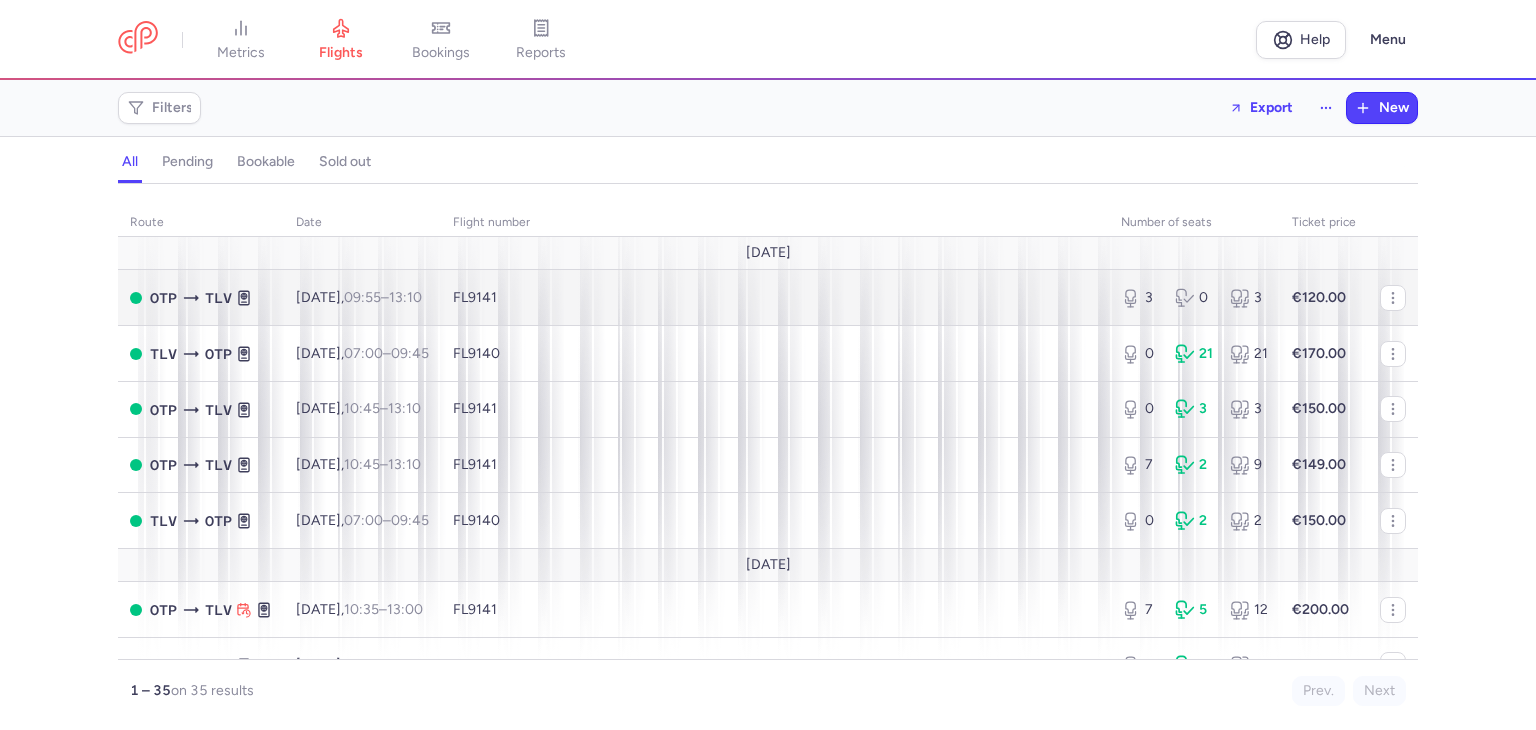 scroll, scrollTop: 0, scrollLeft: 0, axis: both 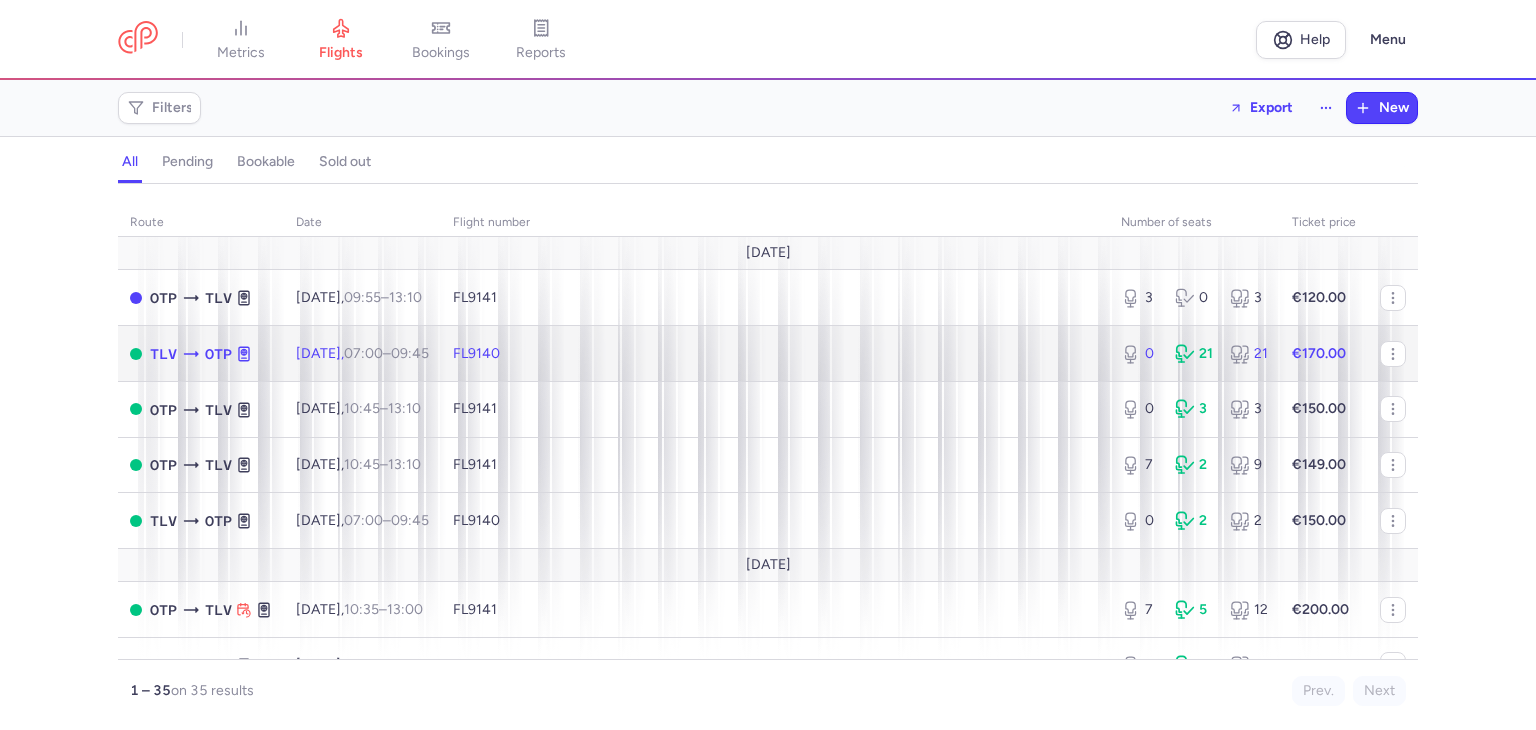 click on "FL9140" at bounding box center [775, 354] 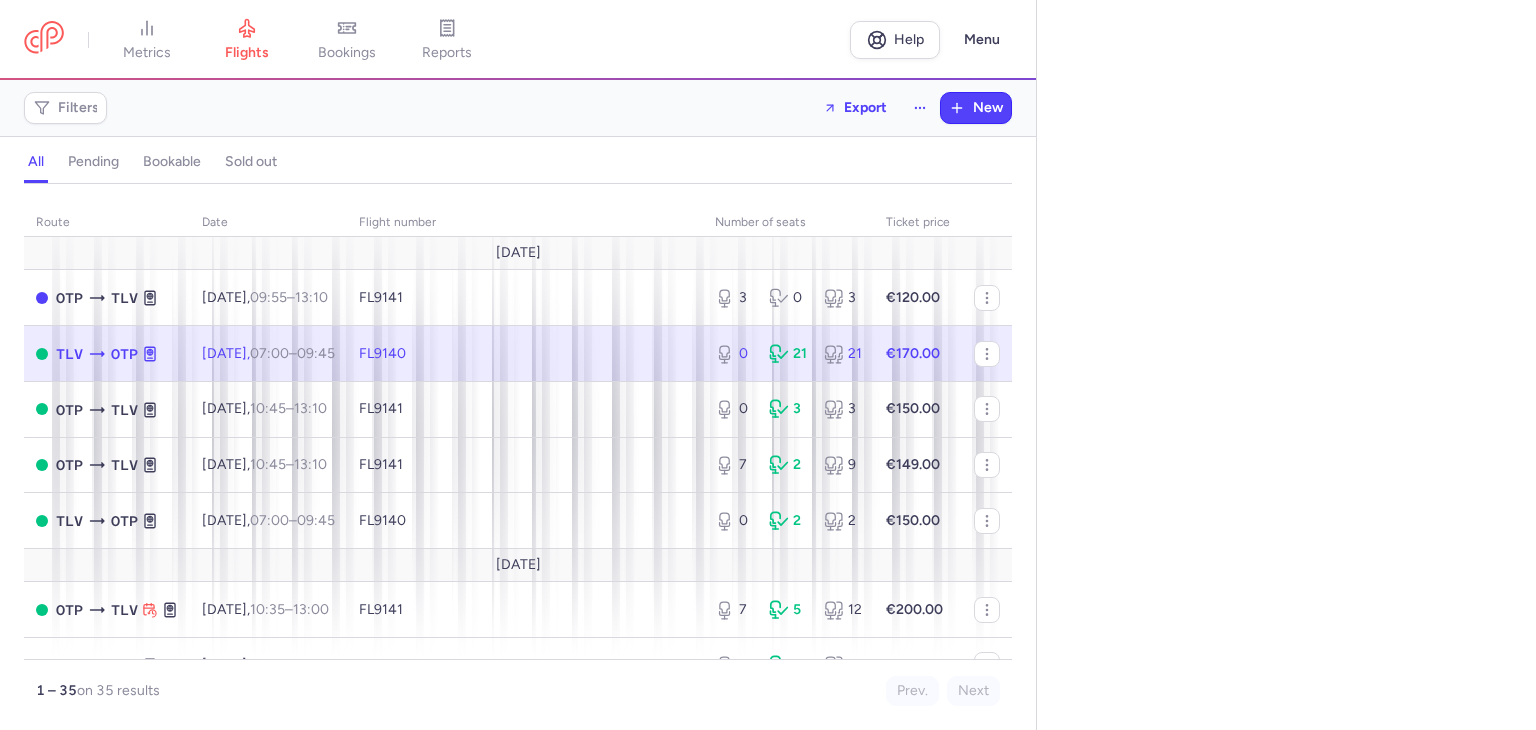 select on "days" 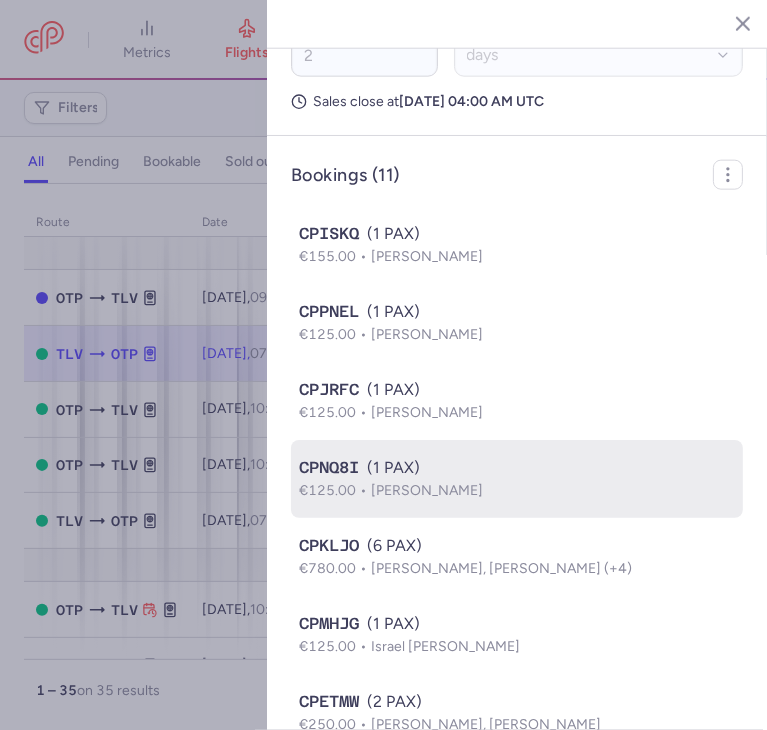 scroll, scrollTop: 1200, scrollLeft: 0, axis: vertical 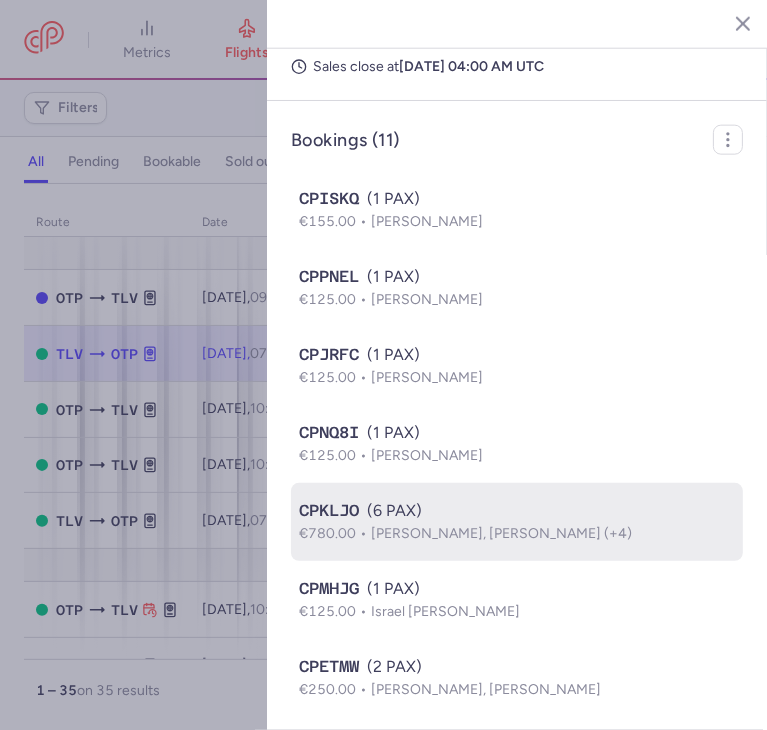 click on "CPKLJO  (6 PAX)" at bounding box center [517, 511] 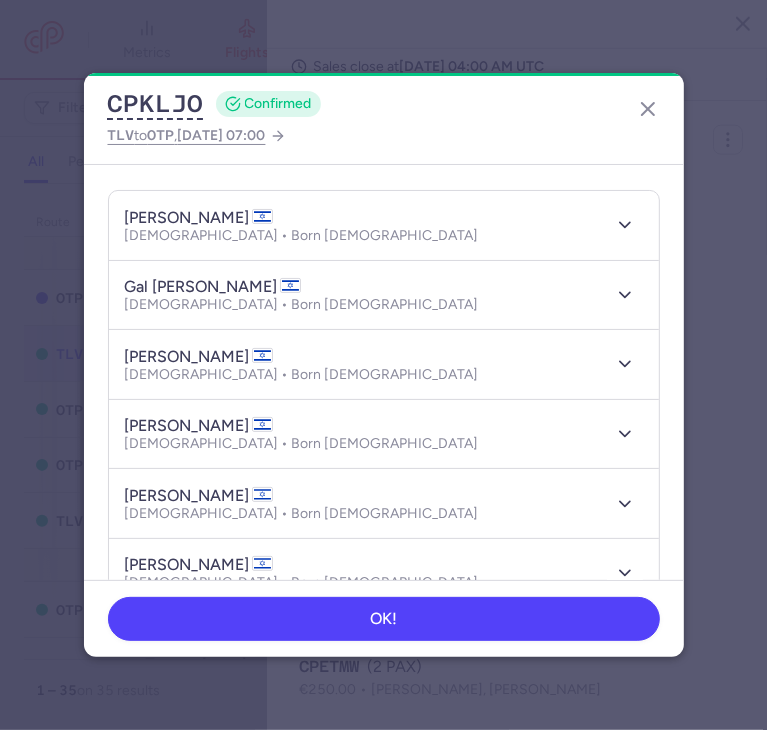 scroll, scrollTop: 200, scrollLeft: 0, axis: vertical 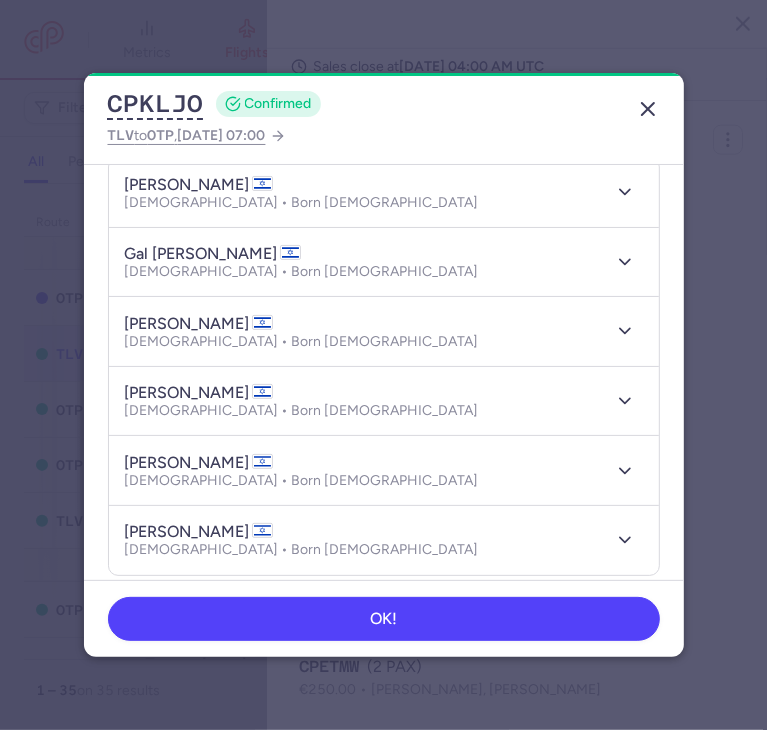 click 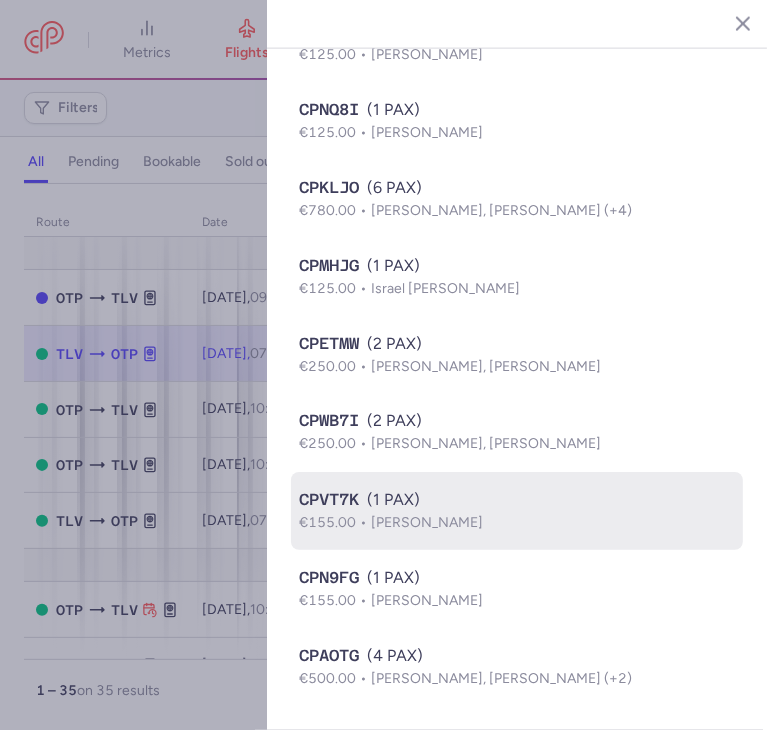 scroll, scrollTop: 1551, scrollLeft: 0, axis: vertical 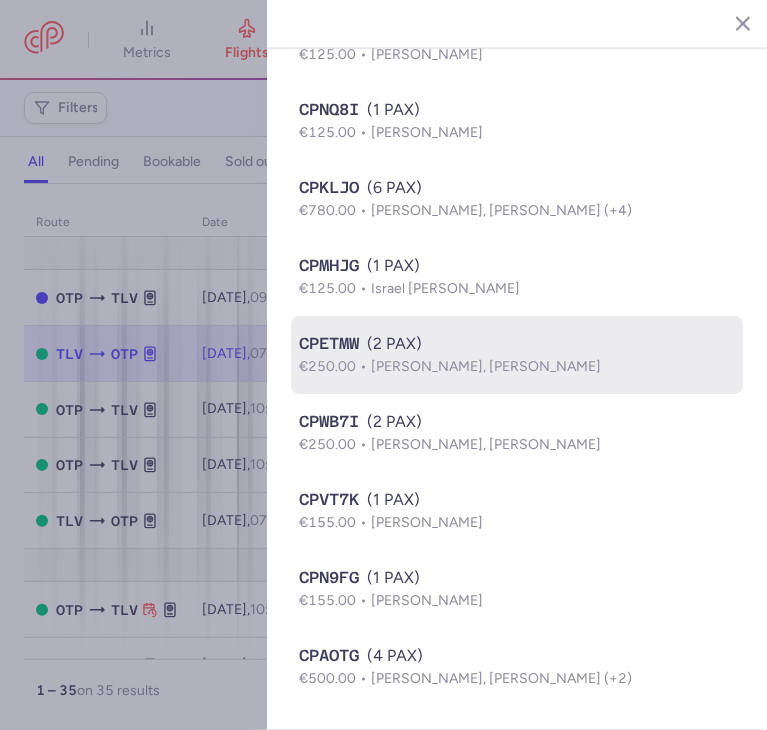 click on "[PERSON_NAME], [PERSON_NAME]" at bounding box center (486, 366) 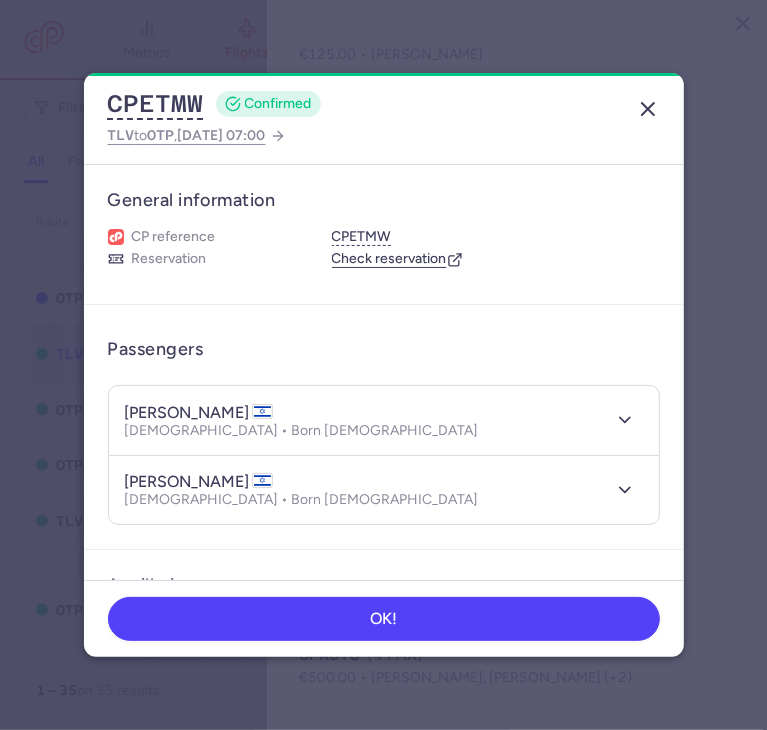 click 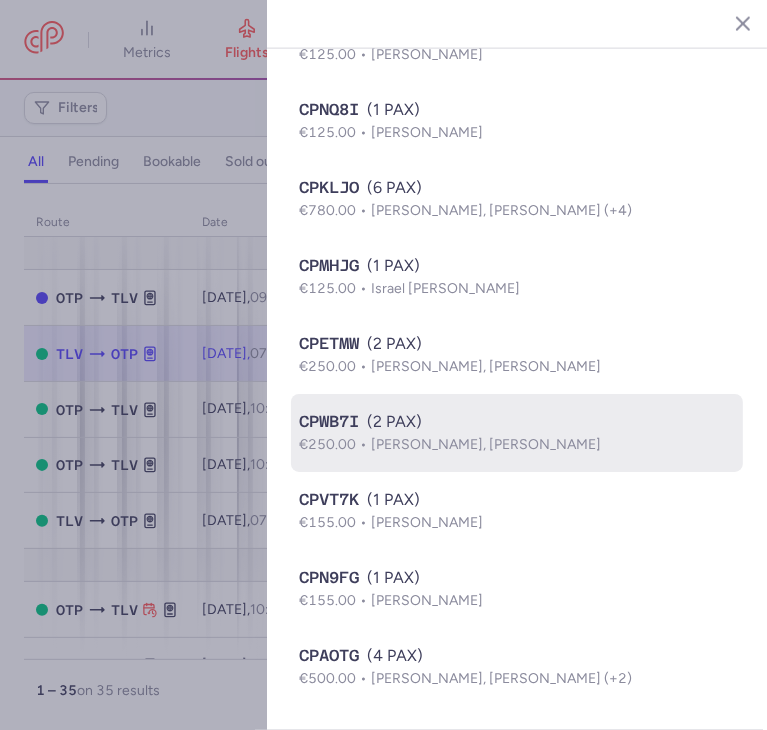 click on "€250.00  [PERSON_NAME], [PERSON_NAME]" at bounding box center [517, 445] 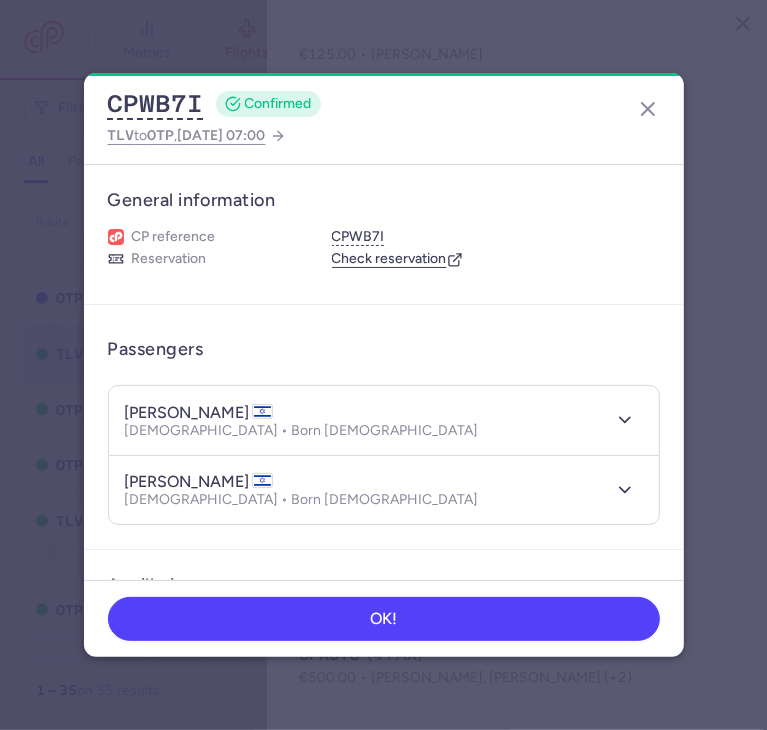 click on "[PERSON_NAME]  [DEMOGRAPHIC_DATA] • Born [DEMOGRAPHIC_DATA]" at bounding box center (362, 490) 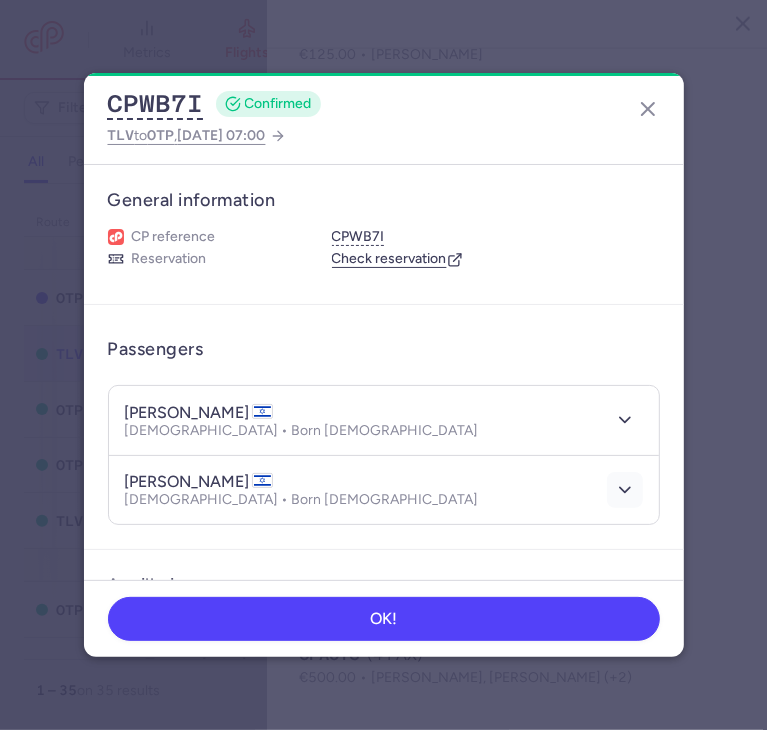 click 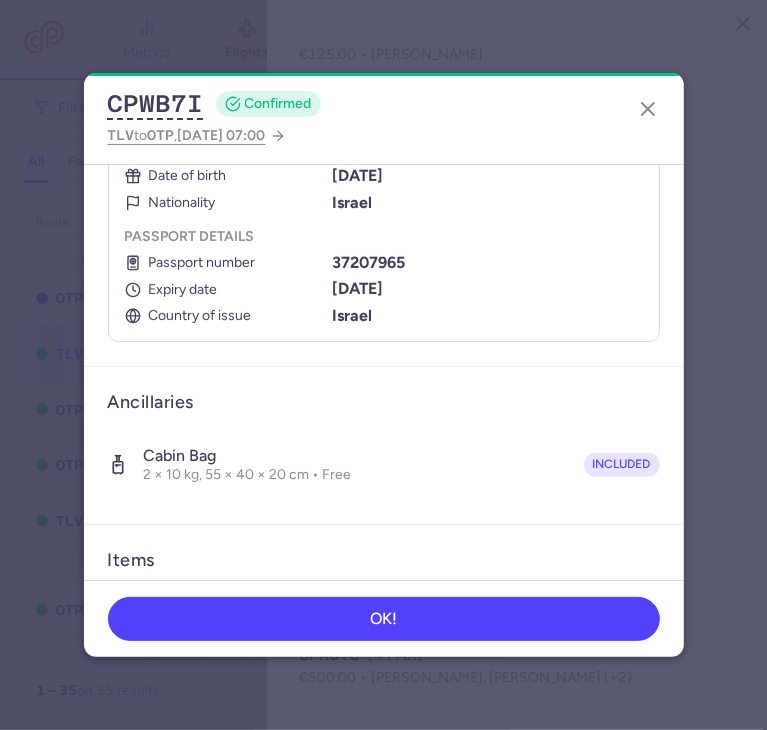 scroll, scrollTop: 300, scrollLeft: 0, axis: vertical 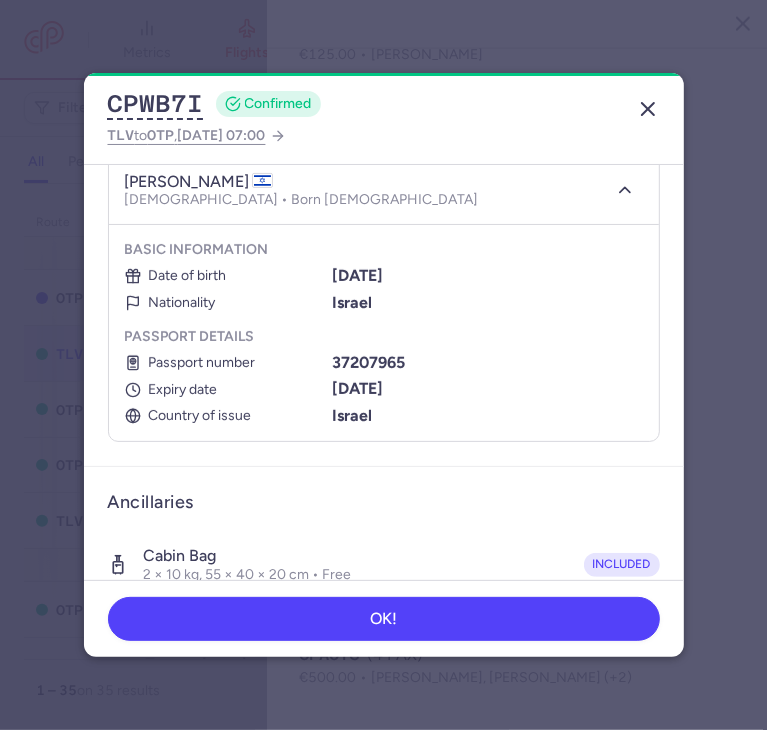 click 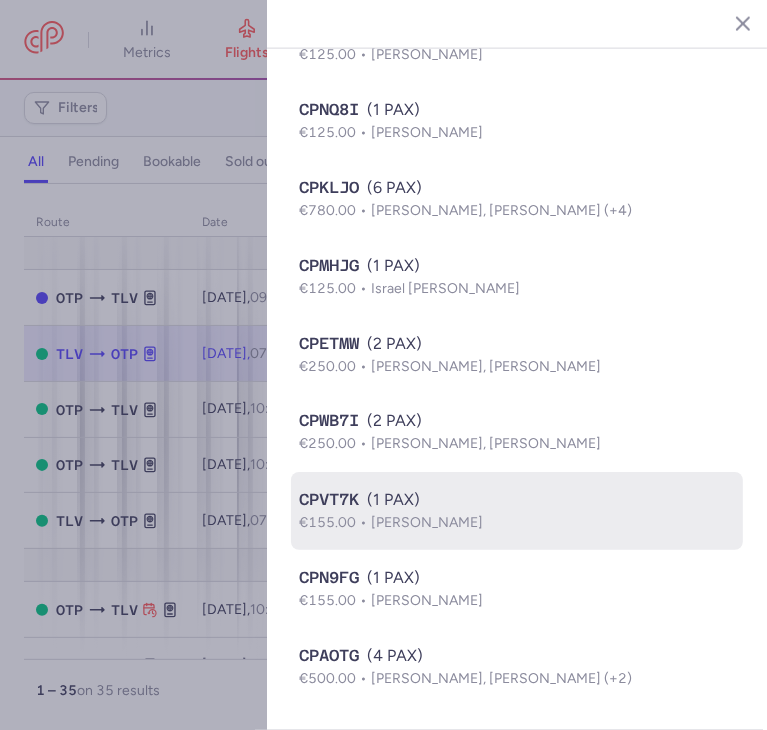 click on "CPVT7K  (1 PAX)" at bounding box center (517, 500) 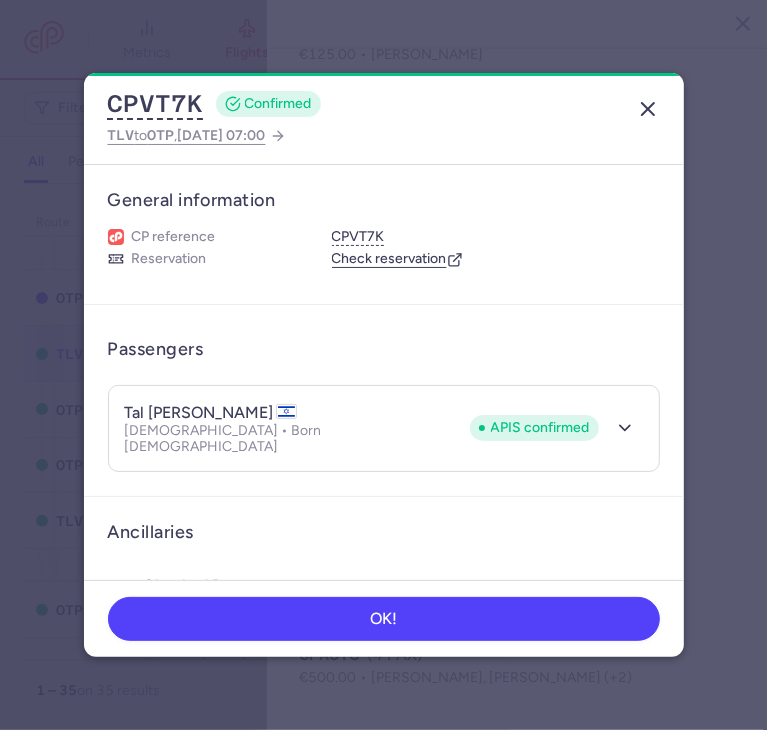 click 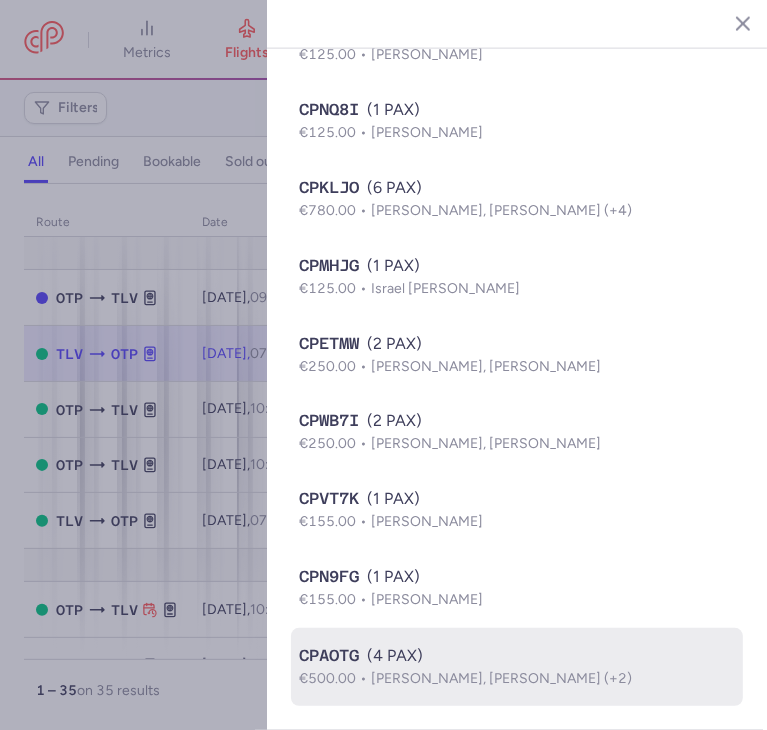 click on "CPN9FG  (1 PAX)  €155.00  [PERSON_NAME]" 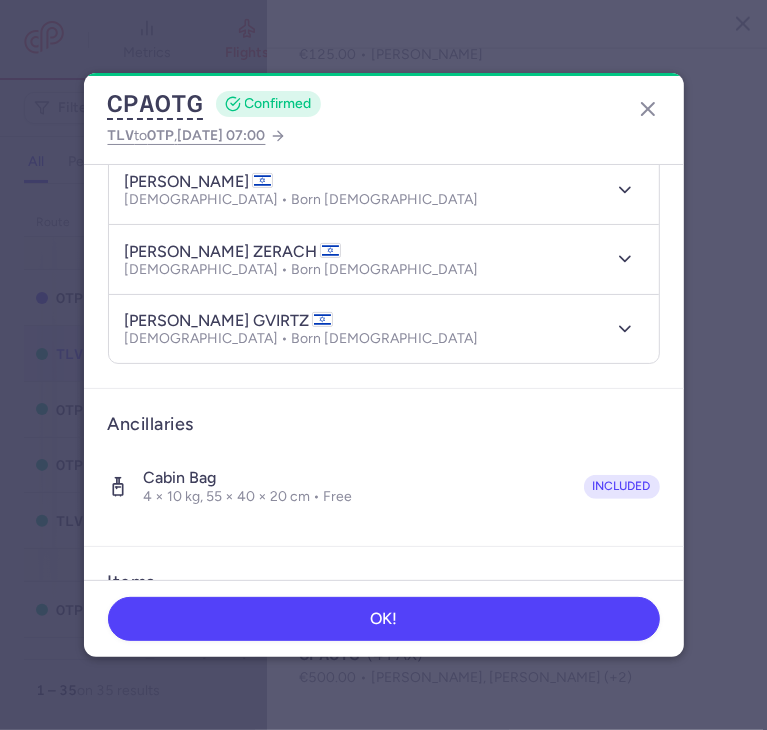 scroll, scrollTop: 200, scrollLeft: 0, axis: vertical 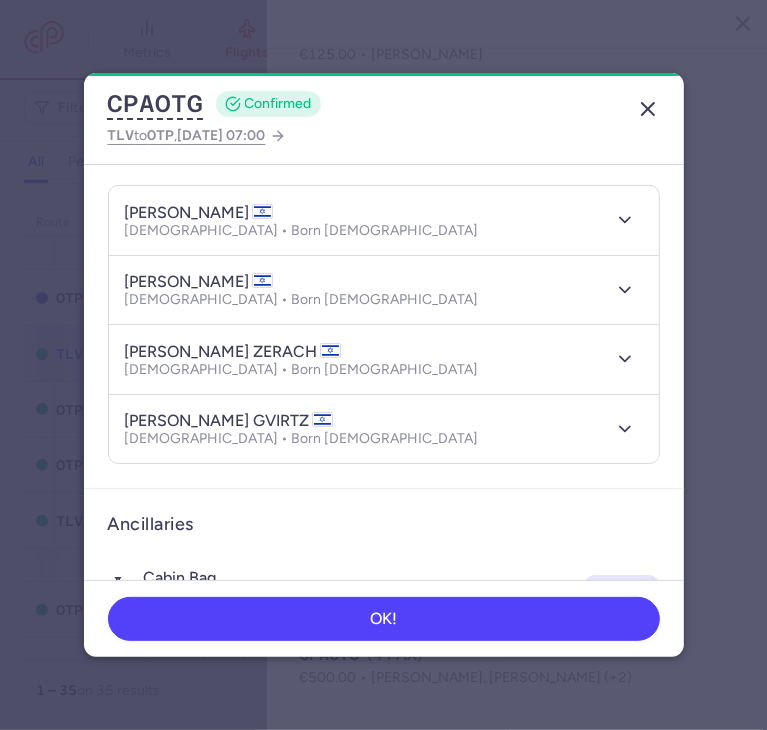 click on "CPAOTG  CONFIRMED TLV  to  OTP ,  [DATE] 07:00" at bounding box center (384, 119) 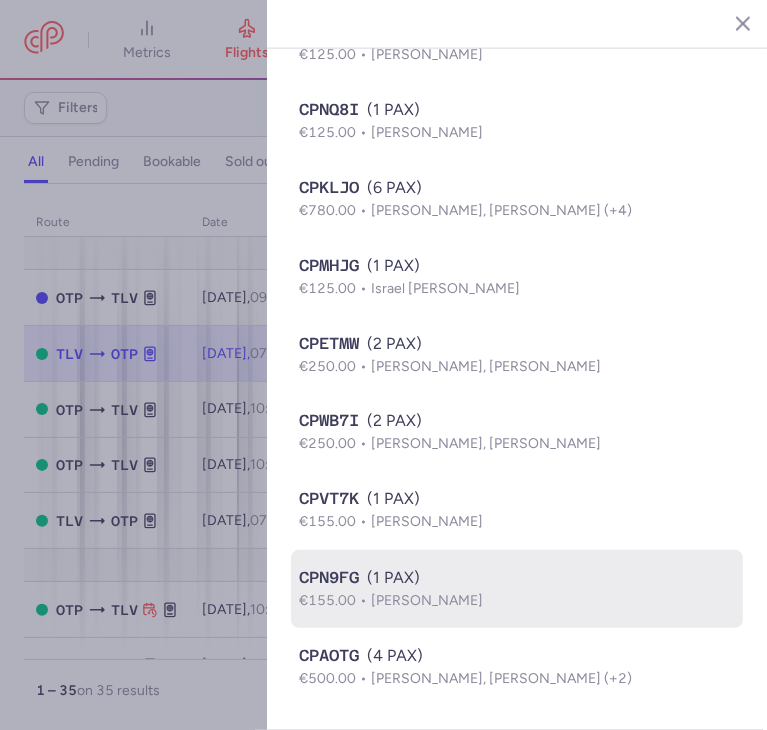 click on "CPN9FG  (1 PAX)" at bounding box center [517, 578] 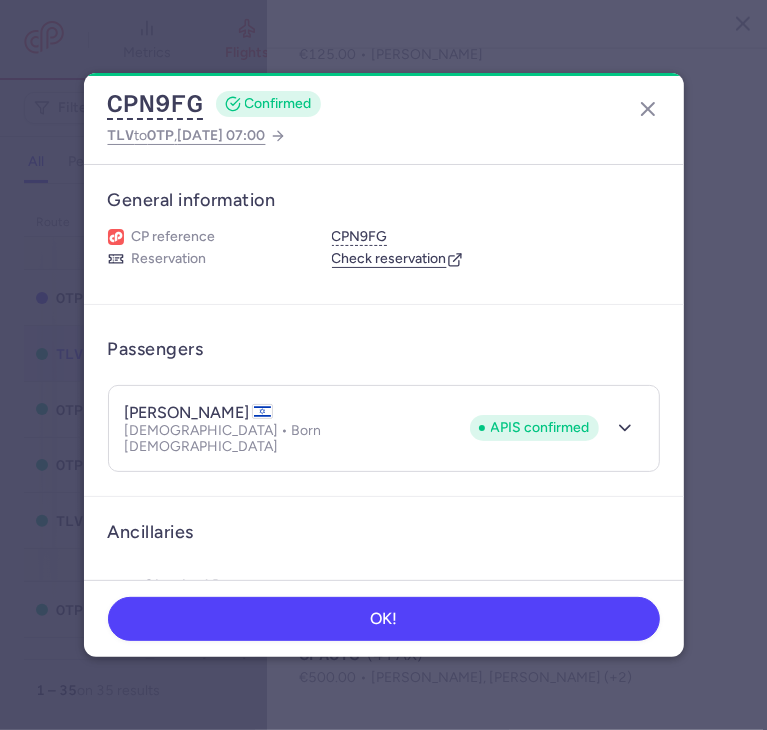 click on "CPN9FG  CONFIRMED TLV  to  OTP ,  [DATE] 07:00 General information CP reference CPN9FG Reservation  Check reservation  Passengers [PERSON_NAME]  APIS confirmed [DEMOGRAPHIC_DATA] • Born [DEMOGRAPHIC_DATA] APIS confirmed Ancillaries Checked baggage 1 × 20 kg • €30.00 paid Cabin bag 1 × 10 kg, 55 × 40 × 20 cm • Free included Items Booking €155.00 Booking date  [DATE]  Show transactions OK!" at bounding box center [383, 365] 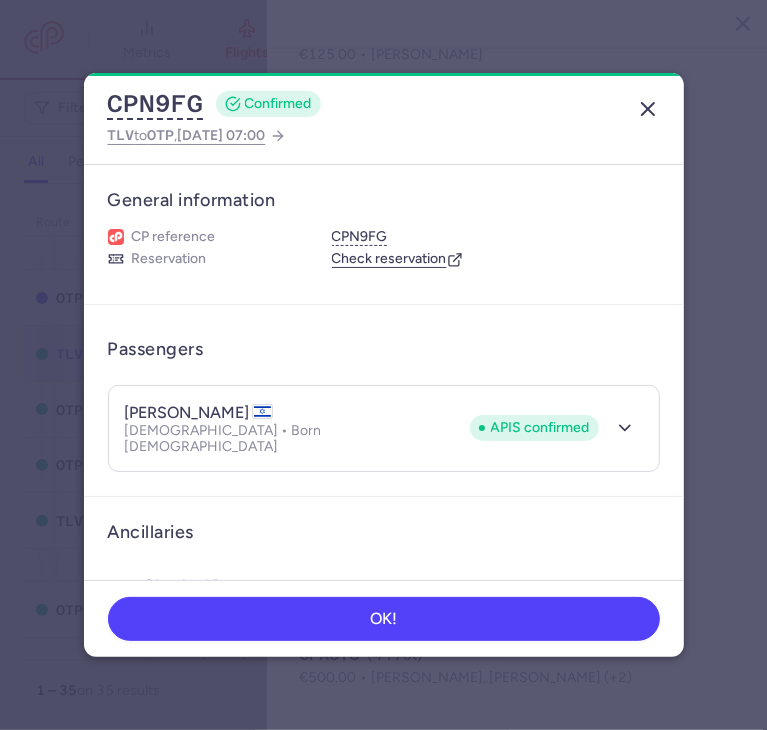 click 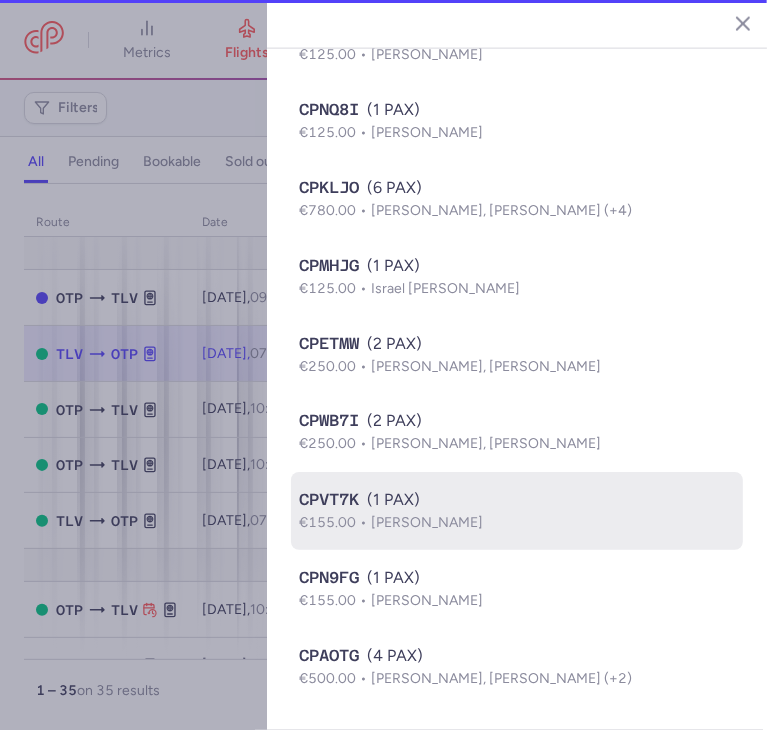 click on "€155.00  [PERSON_NAME]" at bounding box center (517, 523) 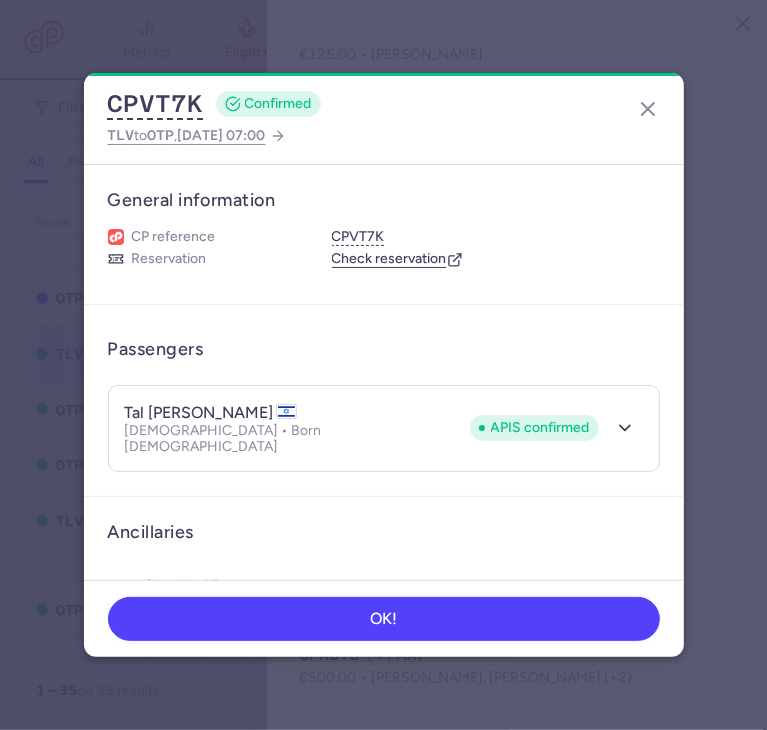 click on "CPVT7K  CONFIRMED TLV  to  OTP ,  [DATE] 07:00 General information CP reference CPVT7K Reservation  Check reservation  Passengers tal shalom ADANI  APIS confirmed [DEMOGRAPHIC_DATA] • Born [DEMOGRAPHIC_DATA] APIS confirmed Ancillaries Checked baggage 1 × 20 kg • €30.00 paid Cabin bag 1 × 10 kg, 55 × 40 × 20 cm • Free included Items Booking €155.00 Booking date  [DATE]  Show transactions OK!" at bounding box center [383, 365] 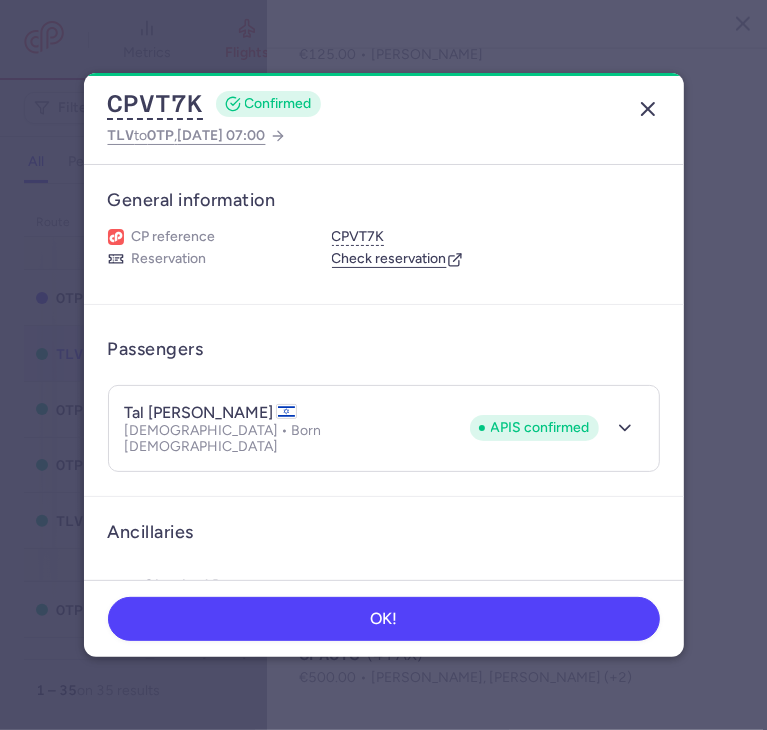 click 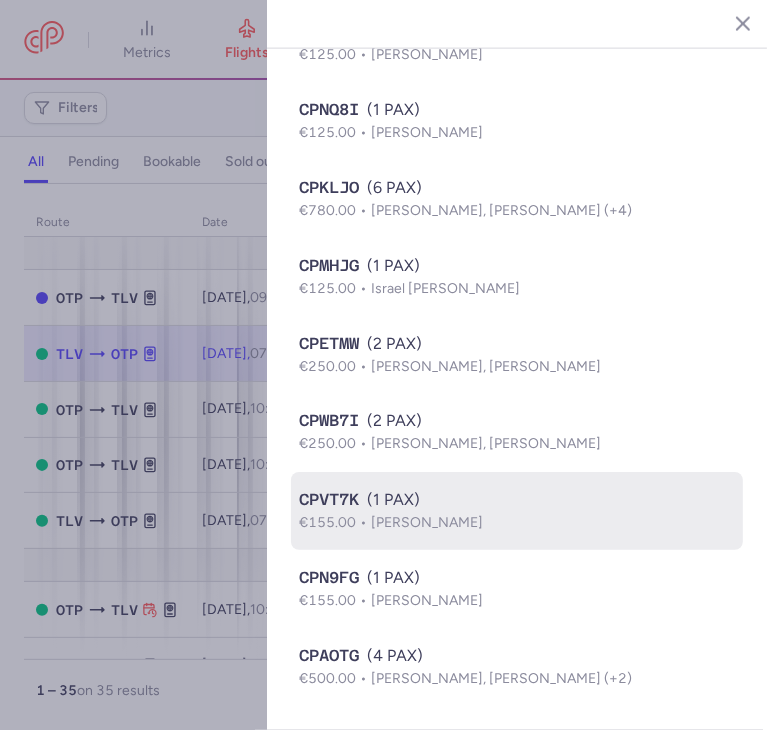 click on "CPVT7K  (1 PAX)" at bounding box center [517, 500] 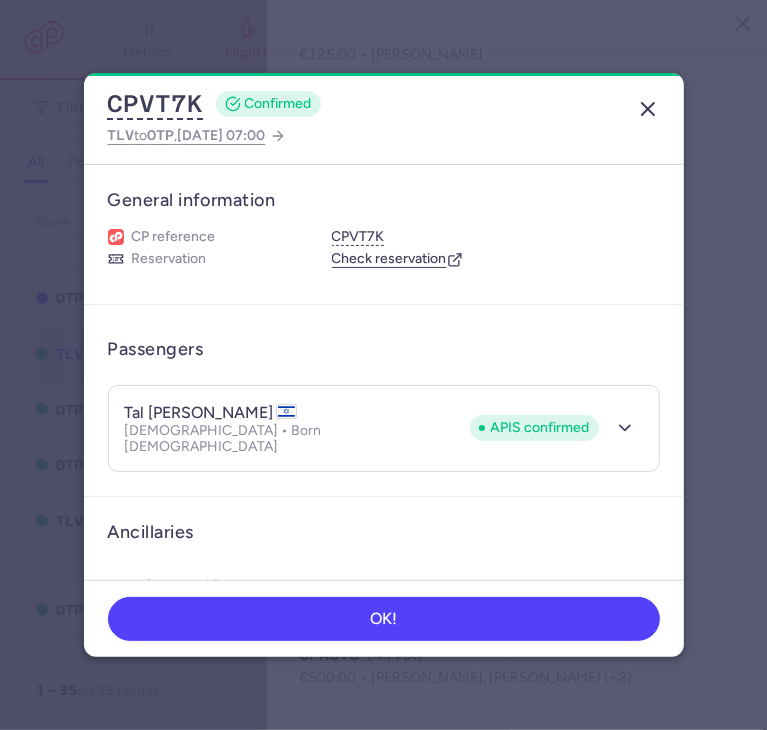 click 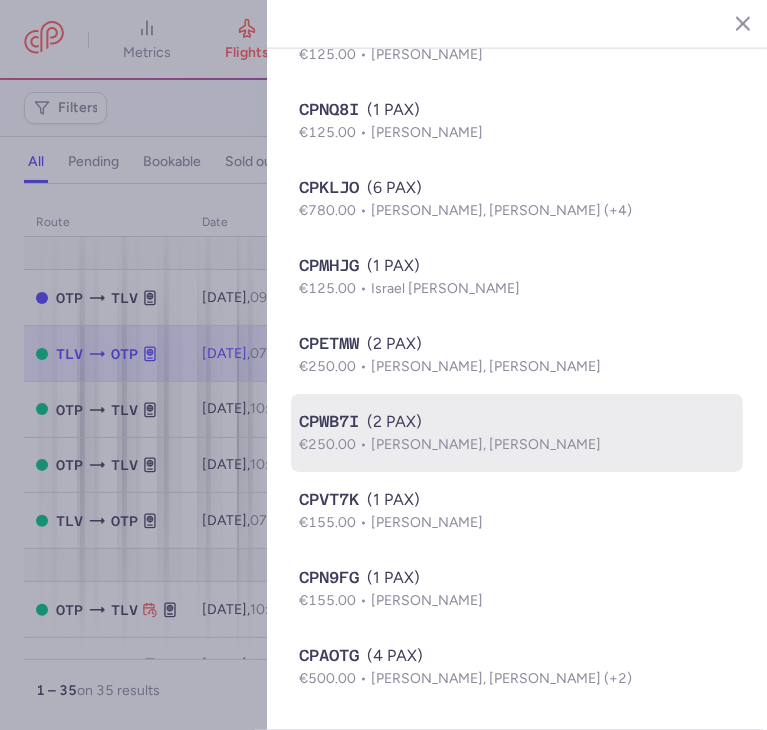 click on "[PERSON_NAME], [PERSON_NAME]" at bounding box center (486, 444) 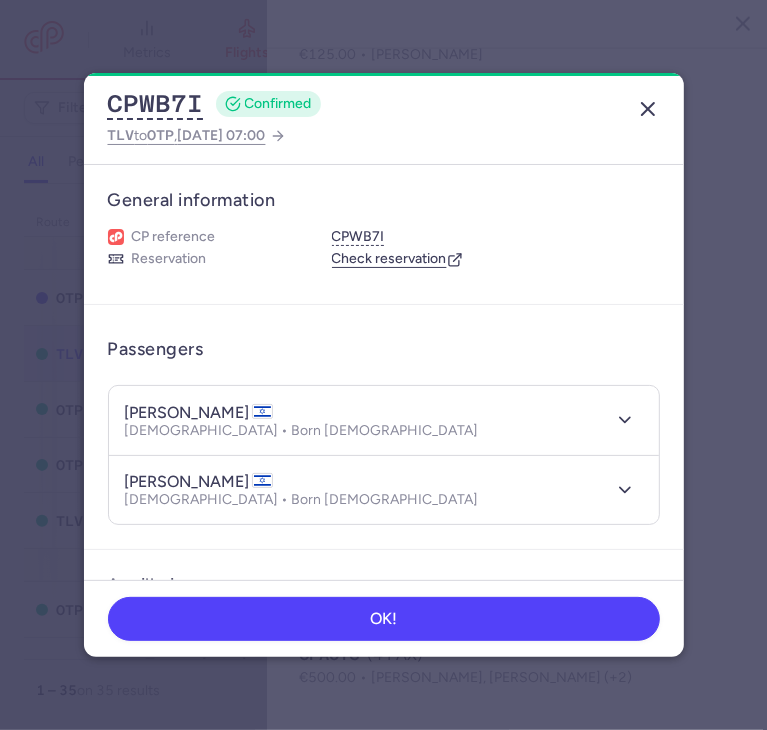 click 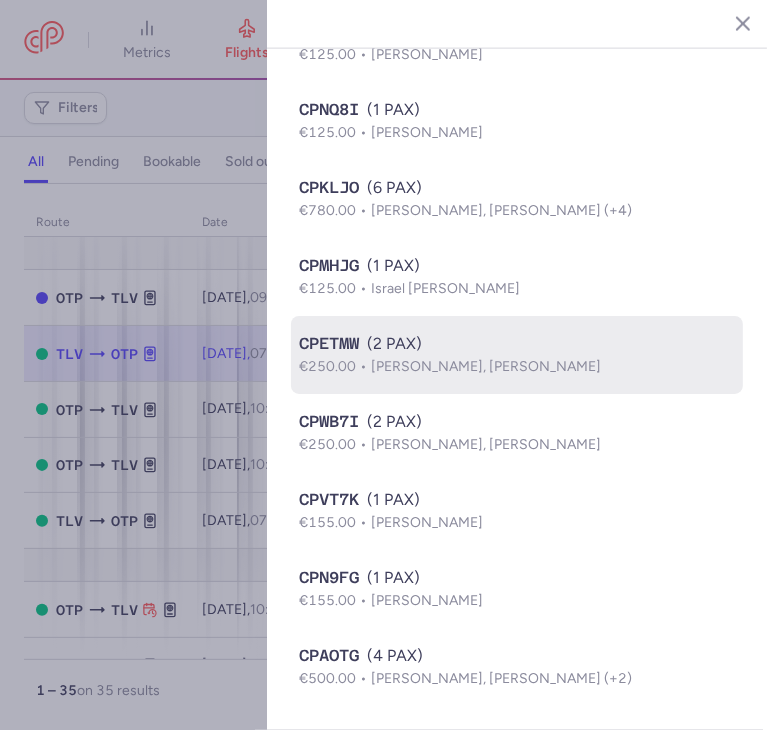 click on "[PERSON_NAME], [PERSON_NAME]" at bounding box center (486, 366) 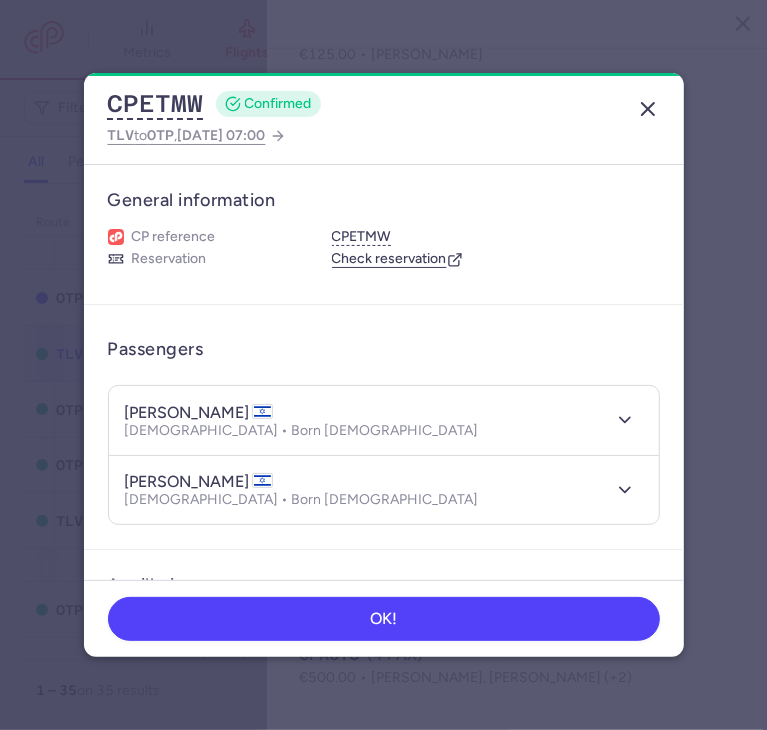 click 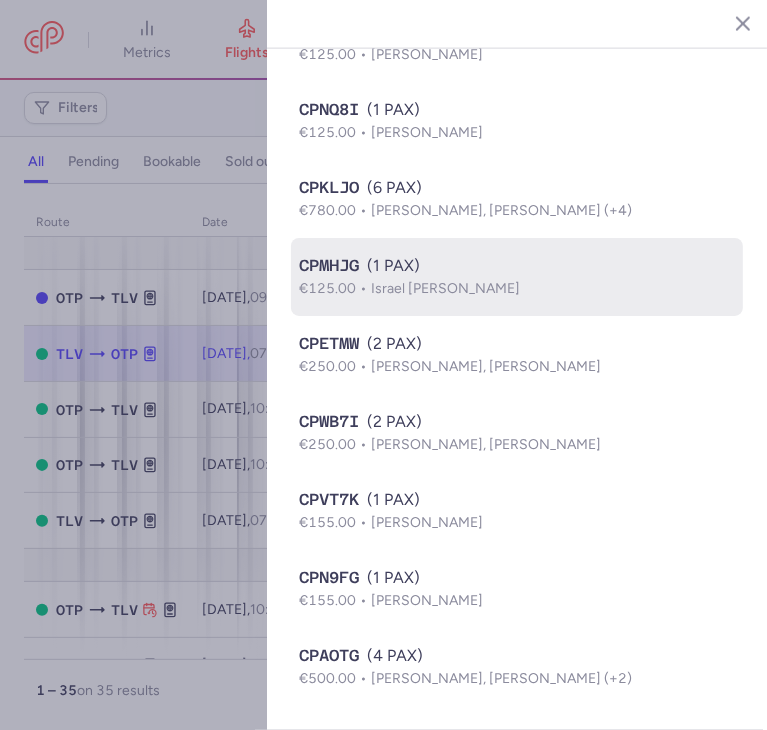 click on "Israel [PERSON_NAME]" at bounding box center (445, 288) 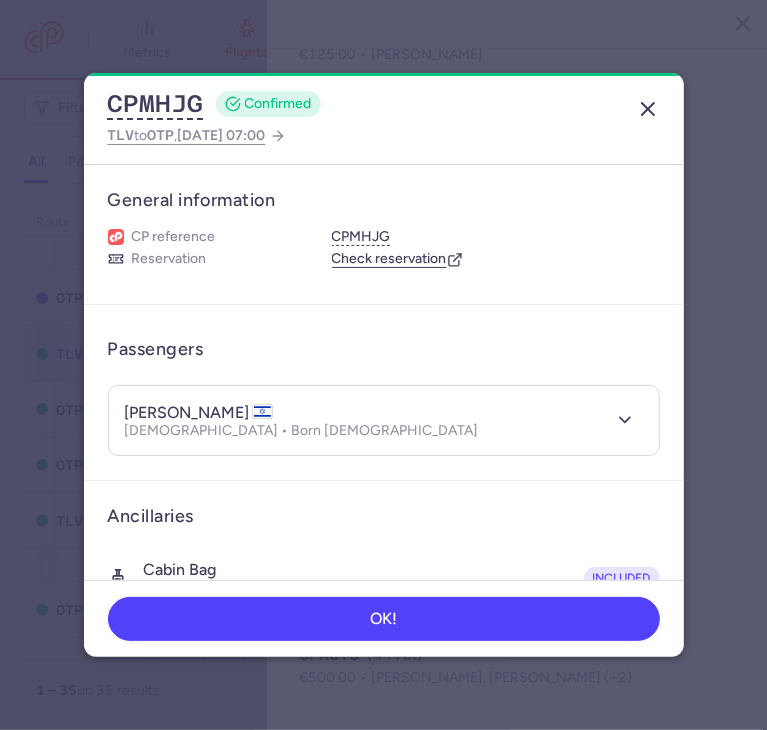 click 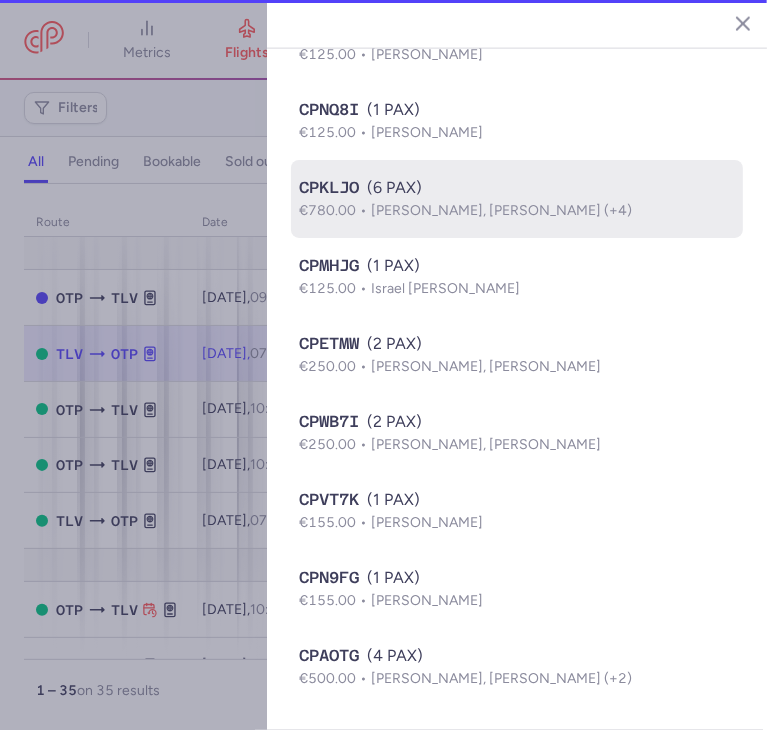 click on "€780.00  [PERSON_NAME], [PERSON_NAME] (+4)" at bounding box center [517, 211] 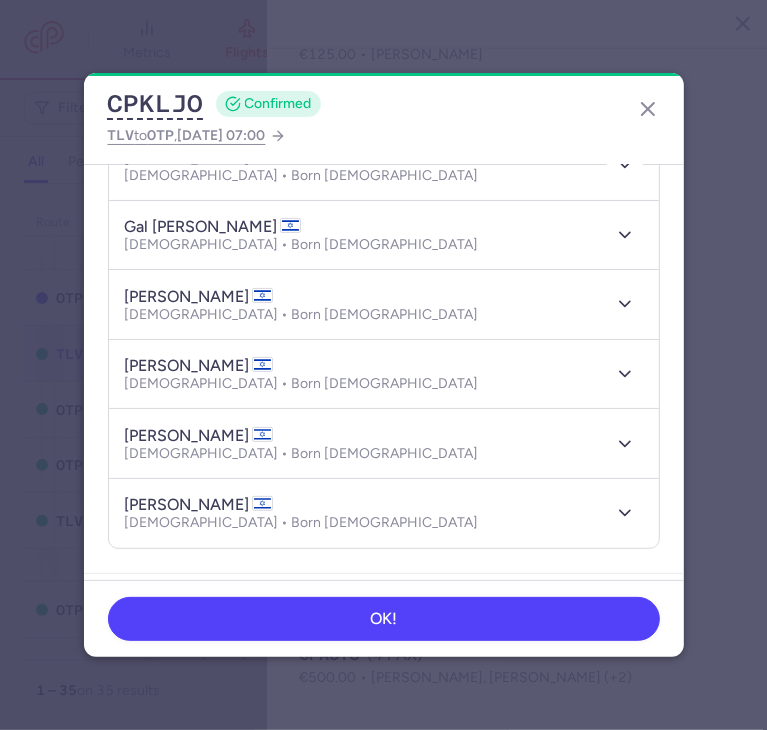 scroll, scrollTop: 300, scrollLeft: 0, axis: vertical 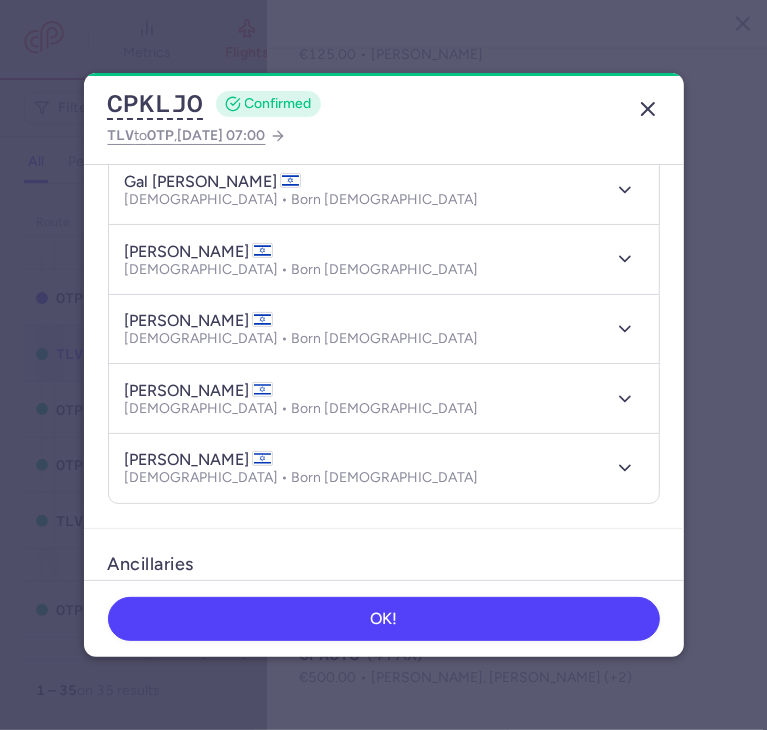drag, startPoint x: 668, startPoint y: 102, endPoint x: 654, endPoint y: 106, distance: 14.56022 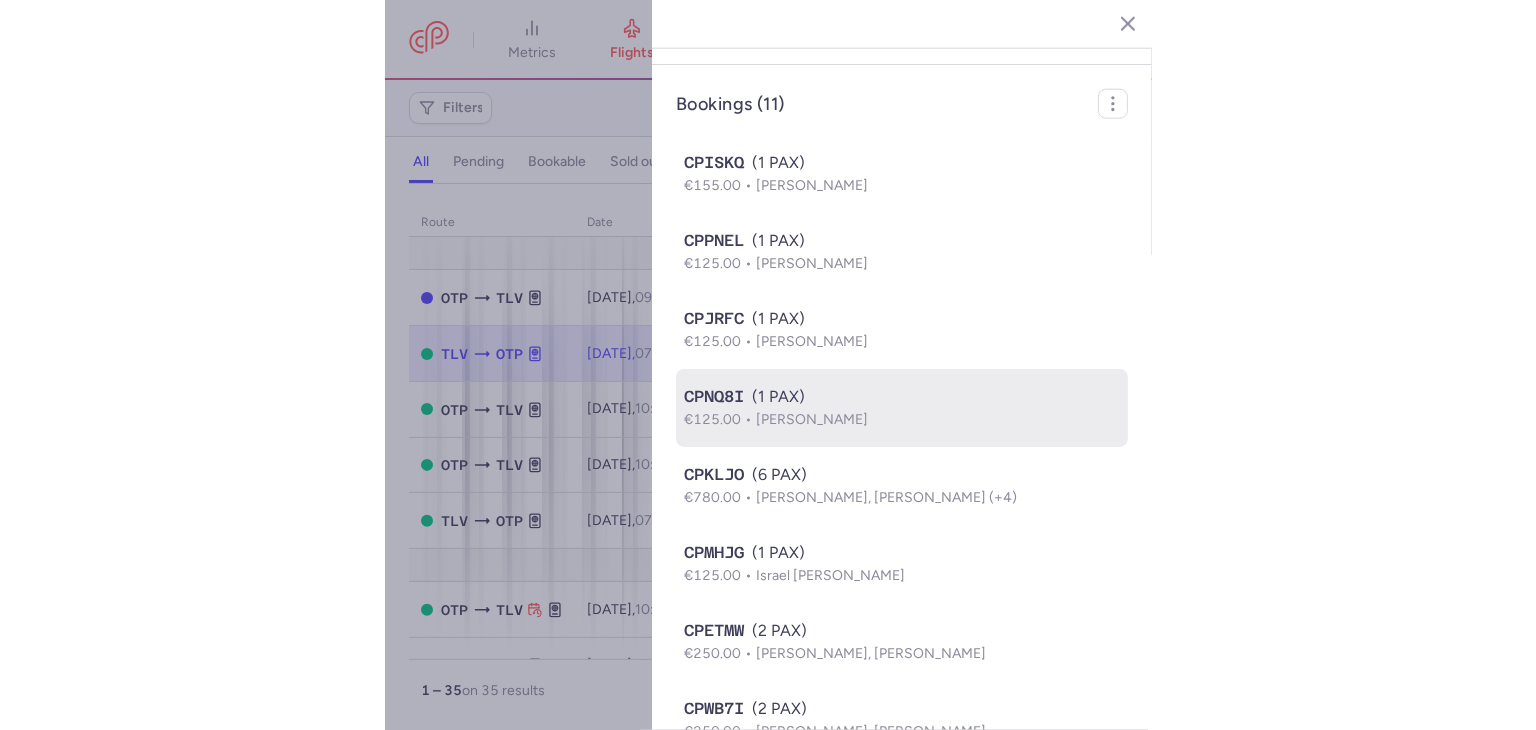 scroll, scrollTop: 1151, scrollLeft: 0, axis: vertical 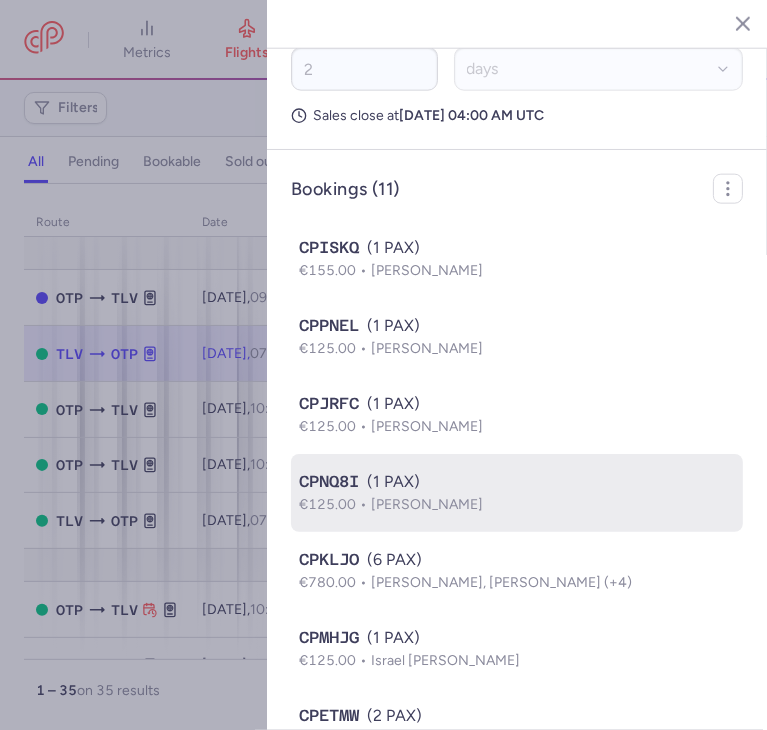 click on "€125.00  [PERSON_NAME]" at bounding box center [517, 505] 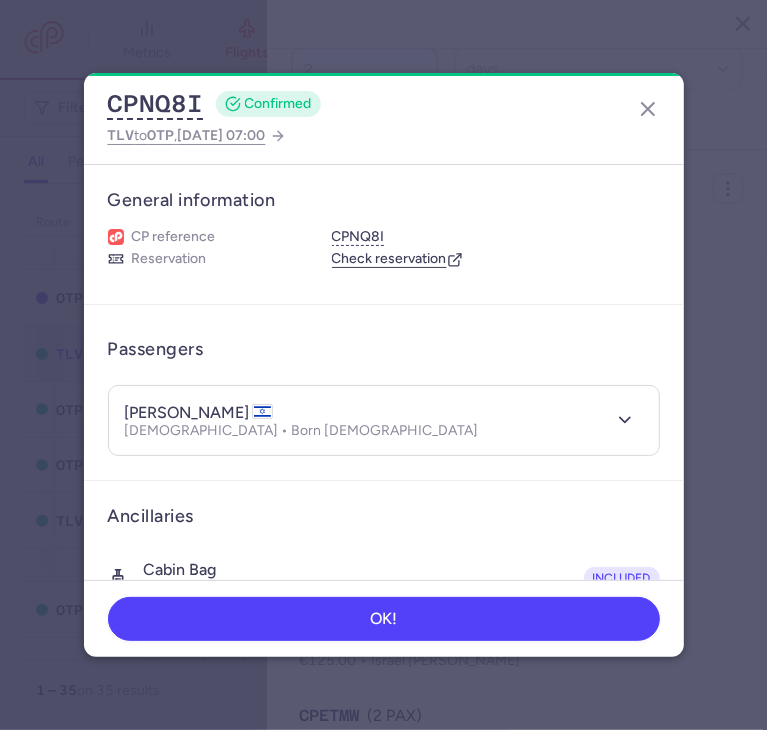 click on "CPNQ8I  CONFIRMED TLV  to  OTP ,  [DATE] 07:00 General information CP reference CPNQ8I Reservation  Check reservation  Passengers [PERSON_NAME]  [DEMOGRAPHIC_DATA] • Born [DEMOGRAPHIC_DATA] Ancillaries Cabin bag 1 × 10 kg, 55 × 40 × 20 cm • Free included Items Booking €125.00 Booking date  [DATE]  Show transactions OK!" 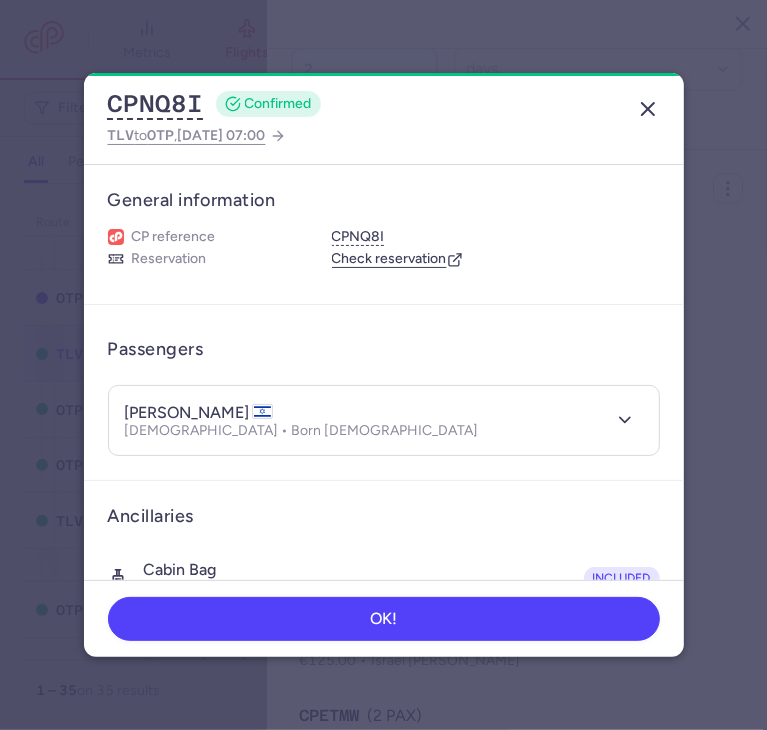 click 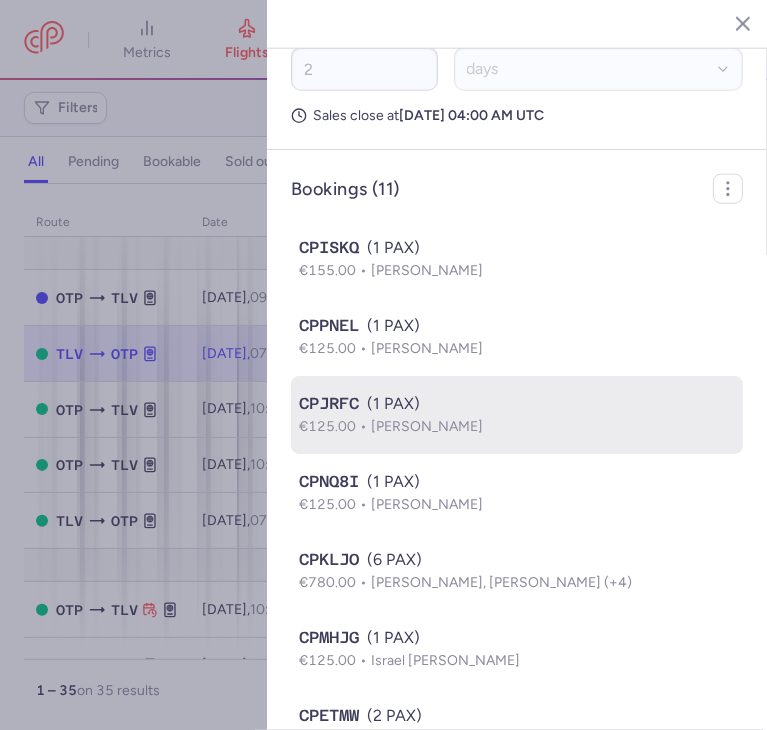 click on "CPJRFC  (1 PAX)  €125.00  Din [PERSON_NAME]" 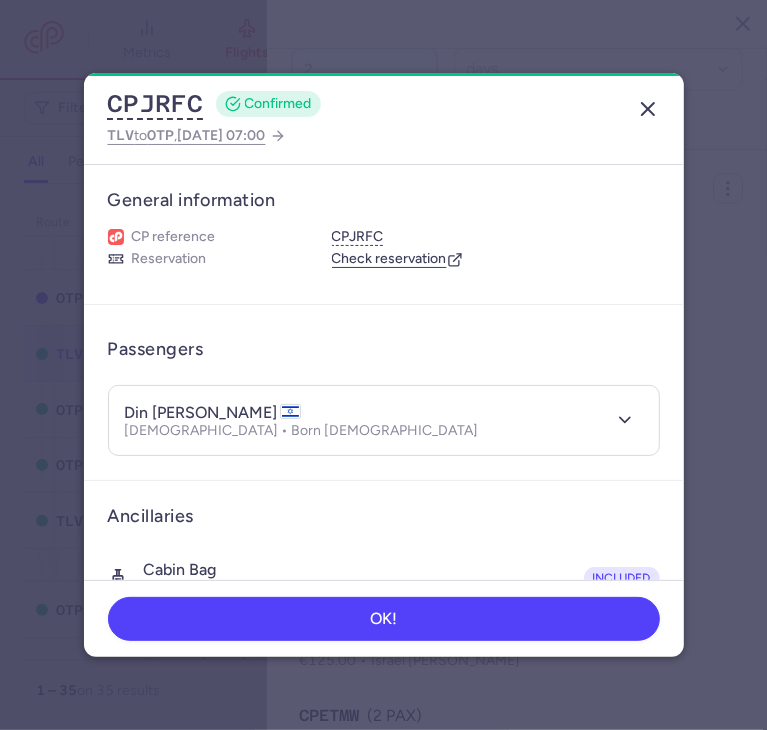 click 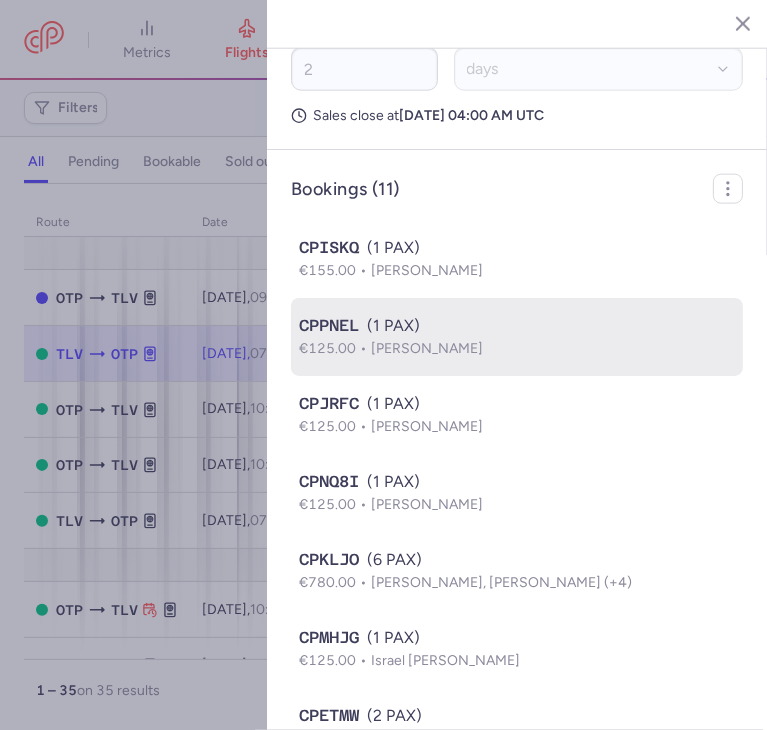 click on "€125.00  [PERSON_NAME]" at bounding box center (517, 349) 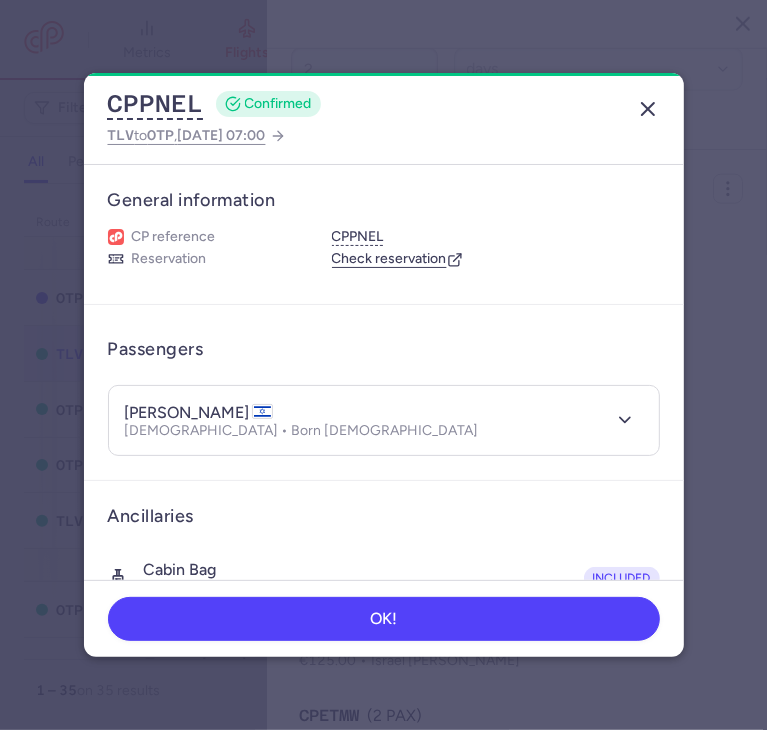 click 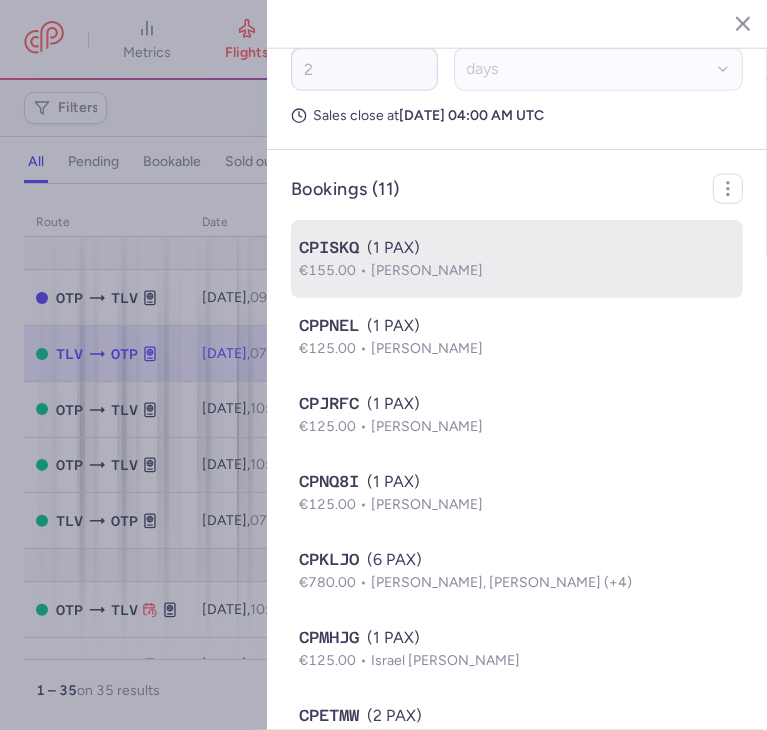 click on "€155.00  [PERSON_NAME]" at bounding box center [517, 271] 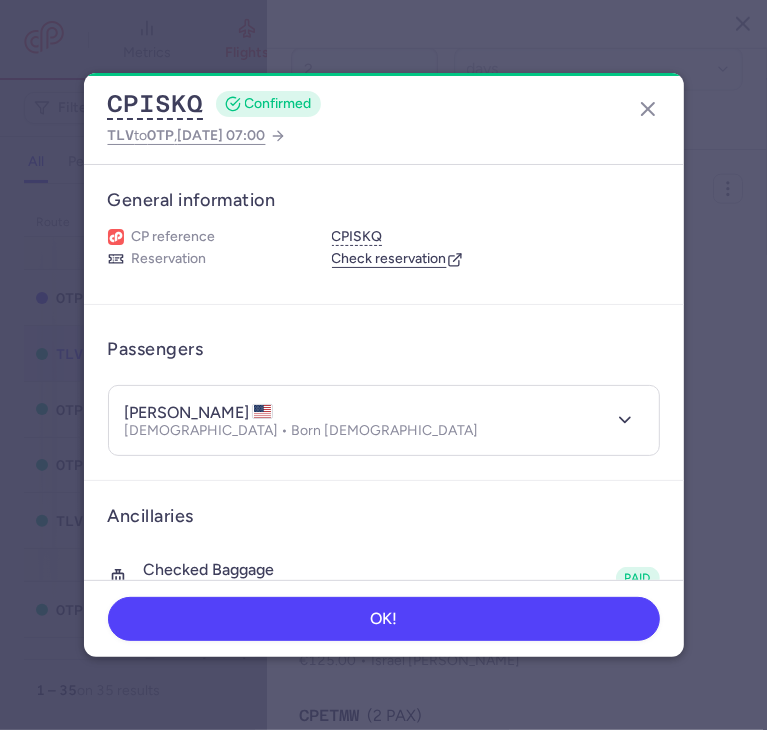click on "CPISKQ  CONFIRMED TLV  to  OTP ,  [DATE] 07:00 General information CP reference CPISKQ Reservation  Check reservation  Passengers [PERSON_NAME]  [DEMOGRAPHIC_DATA] • Born [DEMOGRAPHIC_DATA] Ancillaries Checked baggage 1 × 20 kg • €30.00 paid Cabin bag 1 × 55 × 40 × 20 cm • Free included Items Booking €155.00 Booking date  [DATE]  Show transactions OK!" 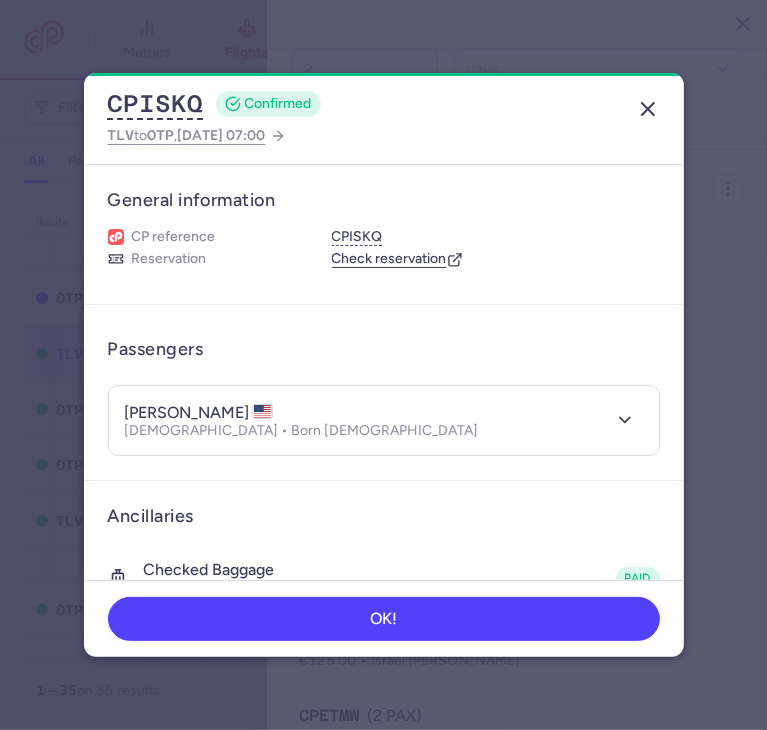 click 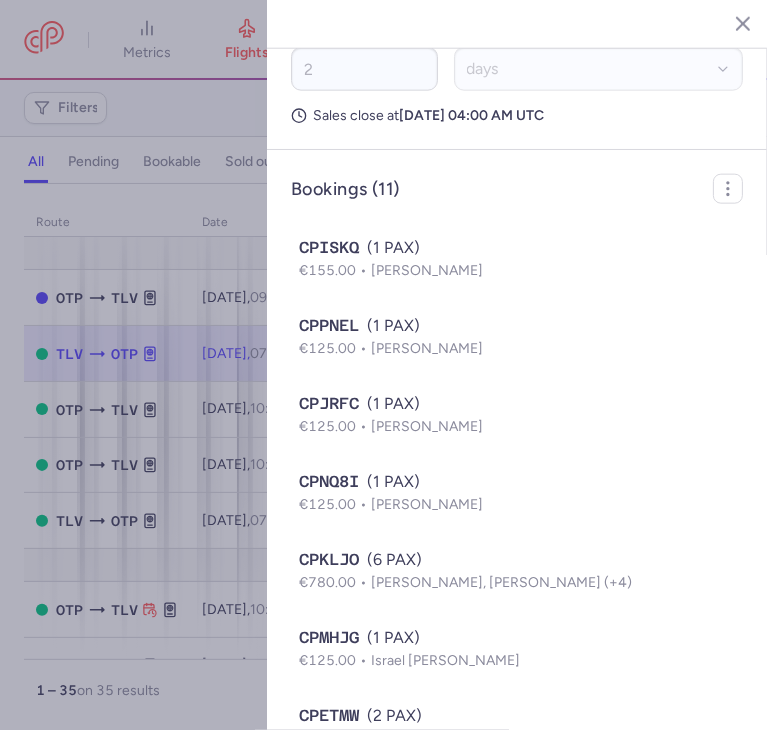 click 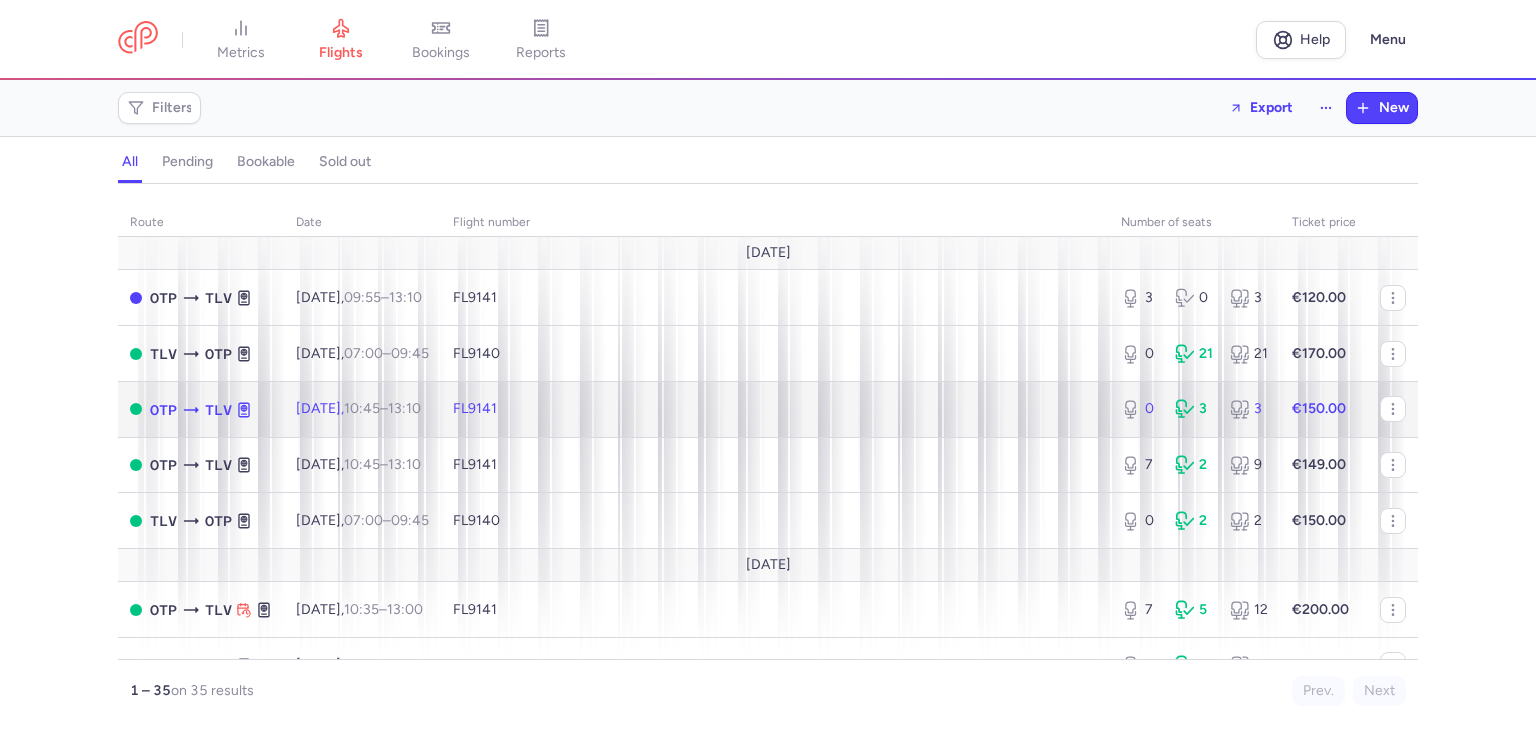 click on "FL9141" at bounding box center [775, 409] 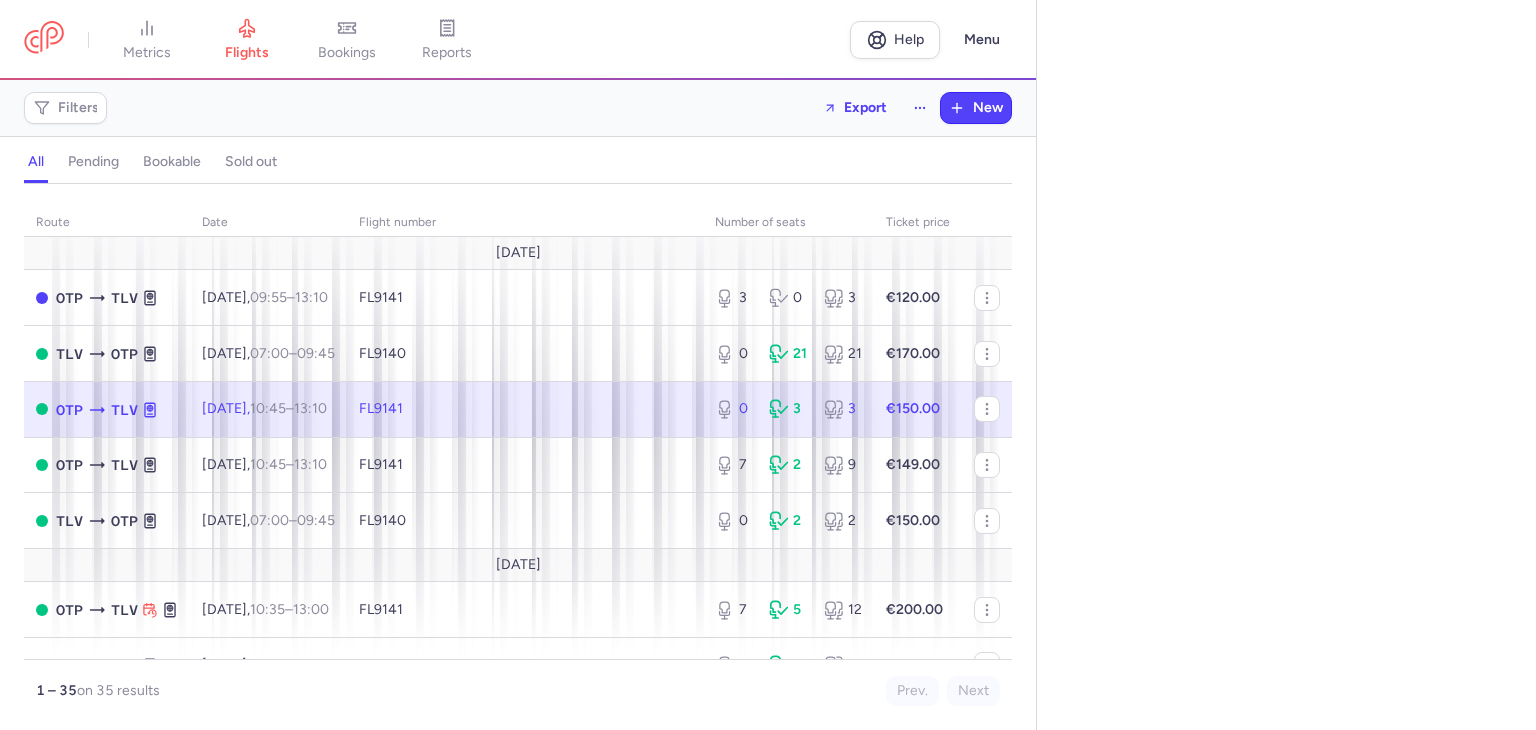 select on "days" 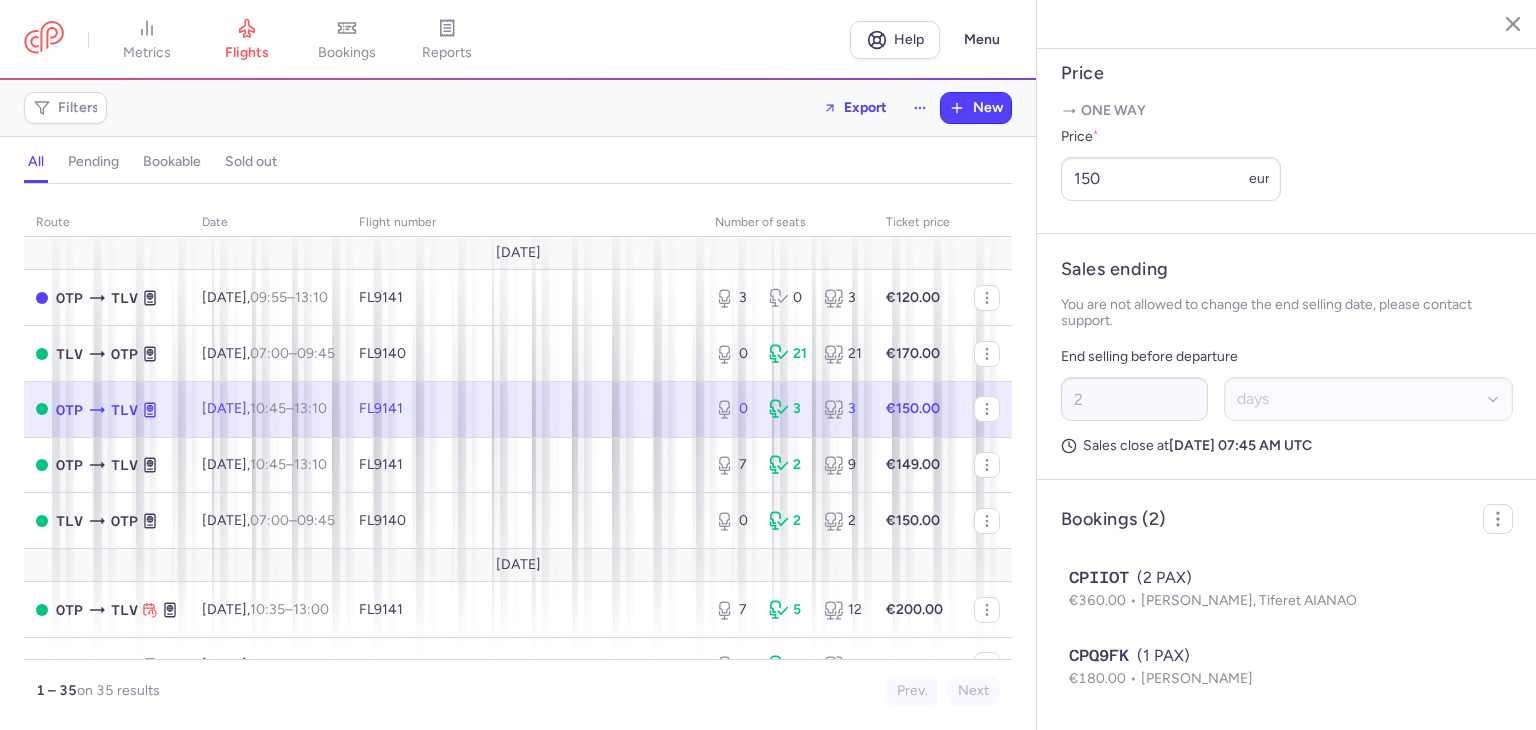 scroll, scrollTop: 849, scrollLeft: 0, axis: vertical 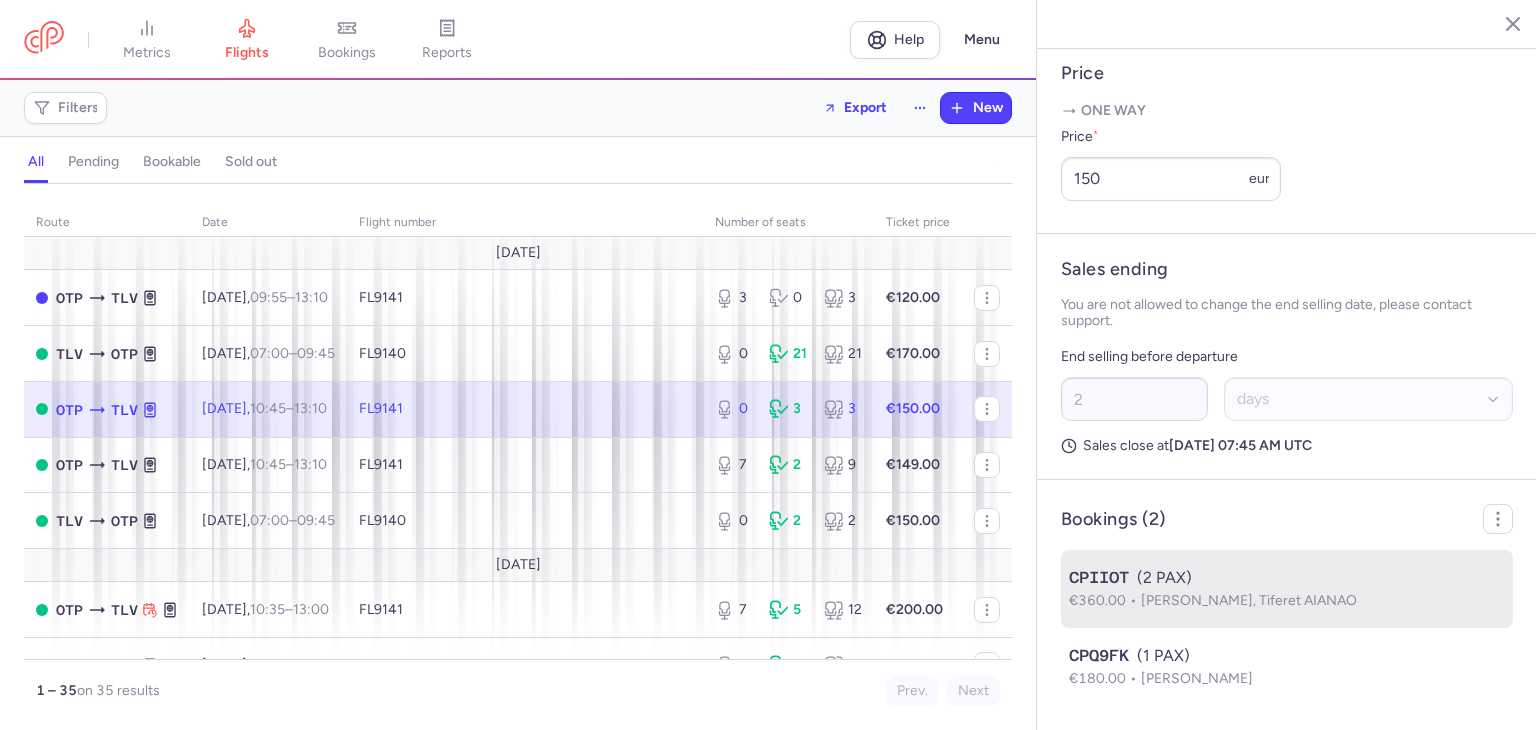 click on "CPIIOT  (2 PAX)  €360.00  [PERSON_NAME], Tiferet AIANAO" 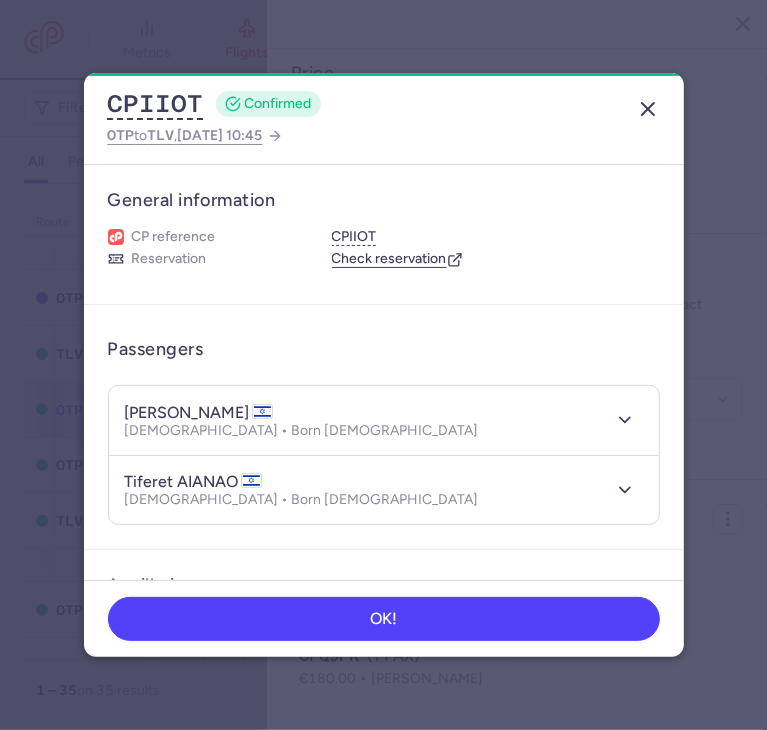 click 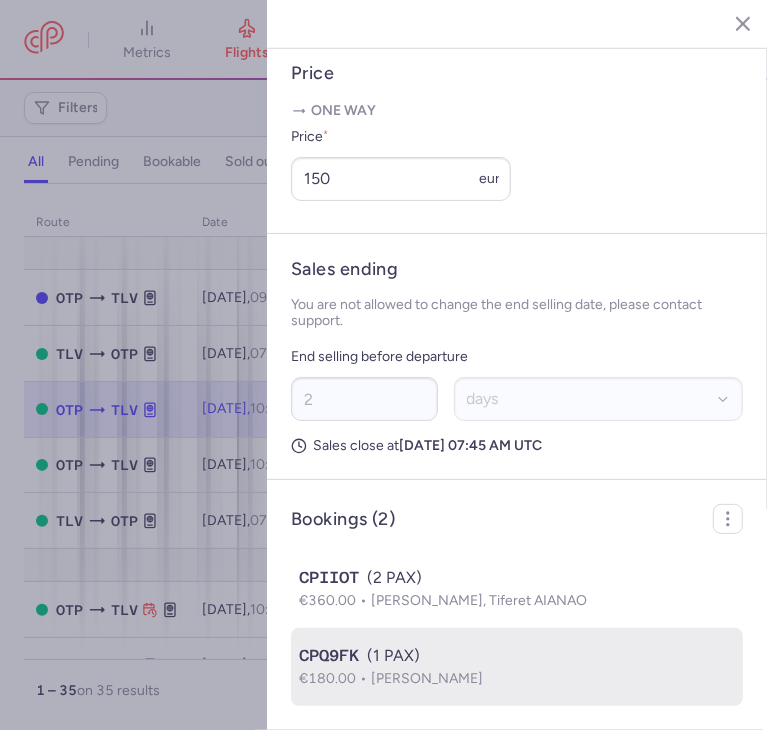 click on "€180.00  [PERSON_NAME]" at bounding box center [517, 679] 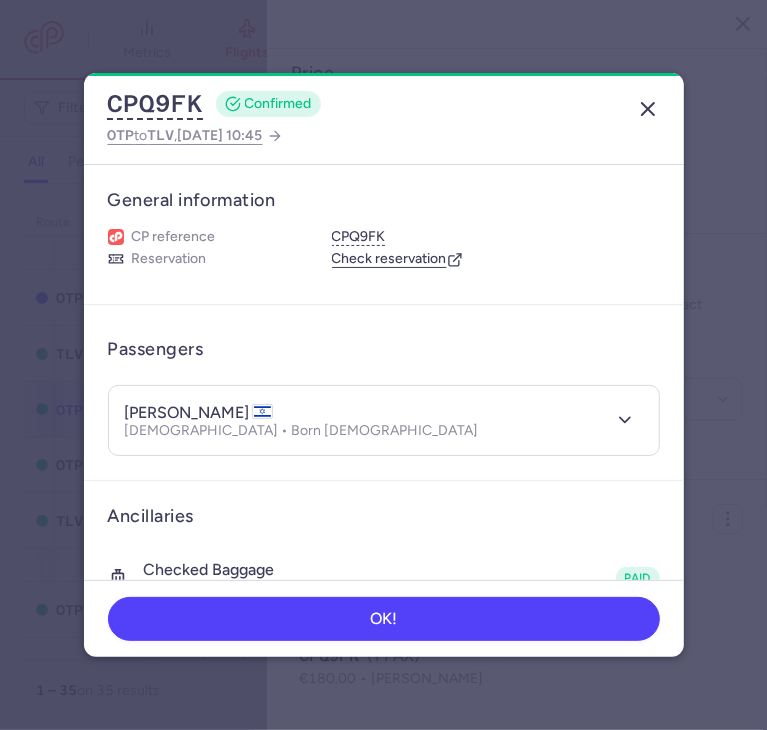 click on "CPQ9FK  CONFIRMED OTP  to  TLV ,  [DATE] 10:45" at bounding box center (384, 119) 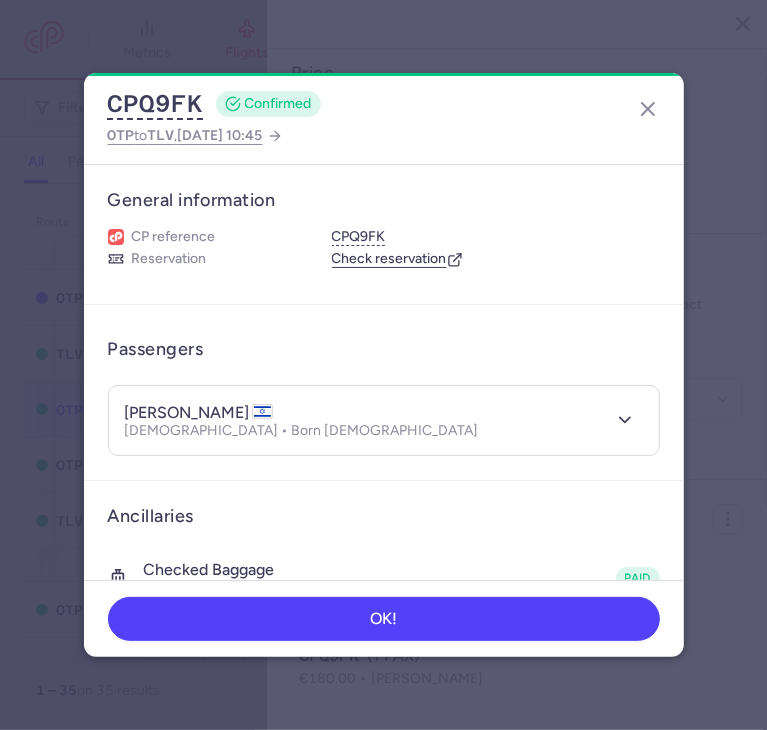 click on "CPQ9FK  CONFIRMED OTP  to  TLV ,  [DATE] 10:45" 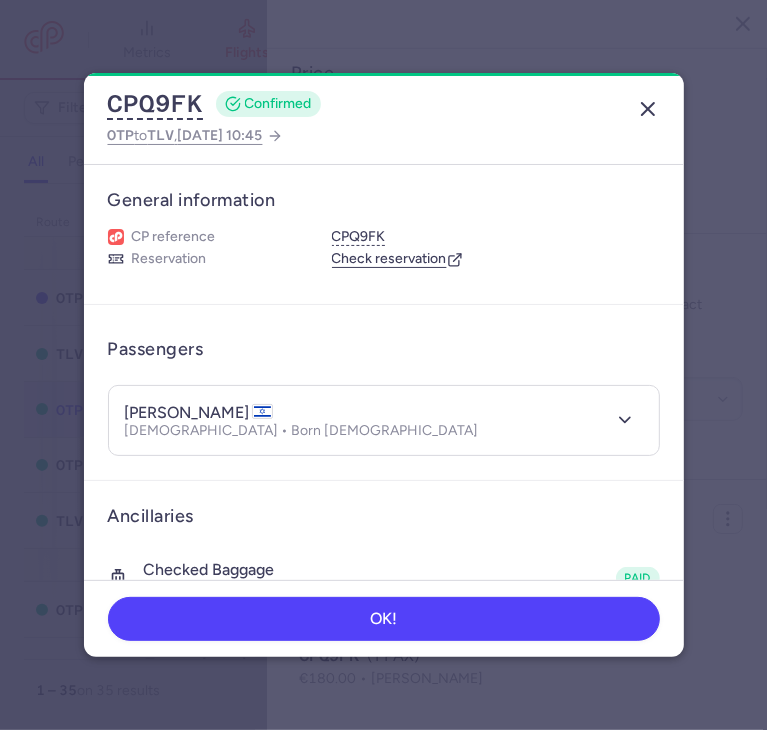 click 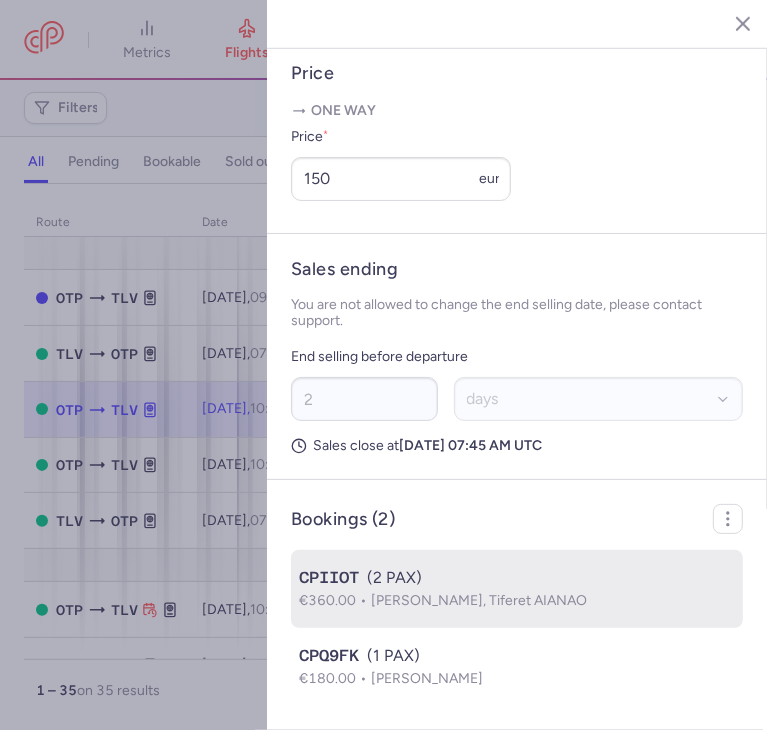 click on "CPIIOT  (2 PAX)" at bounding box center [517, 578] 